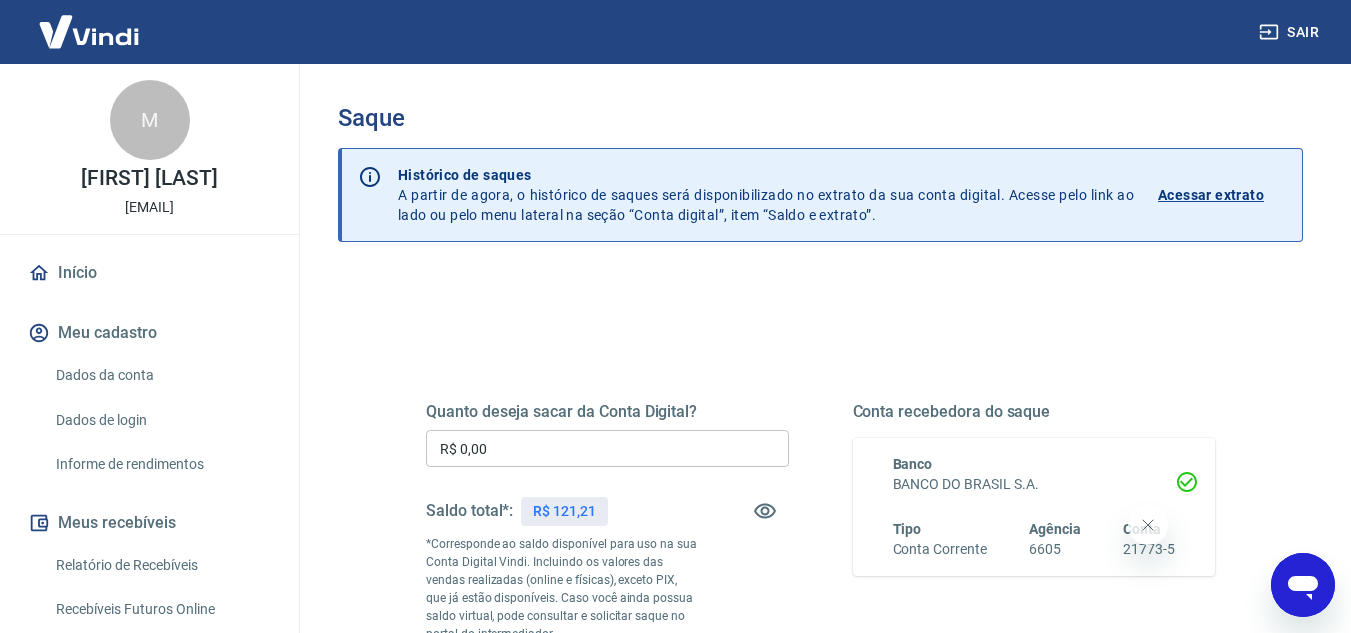 scroll, scrollTop: 0, scrollLeft: 0, axis: both 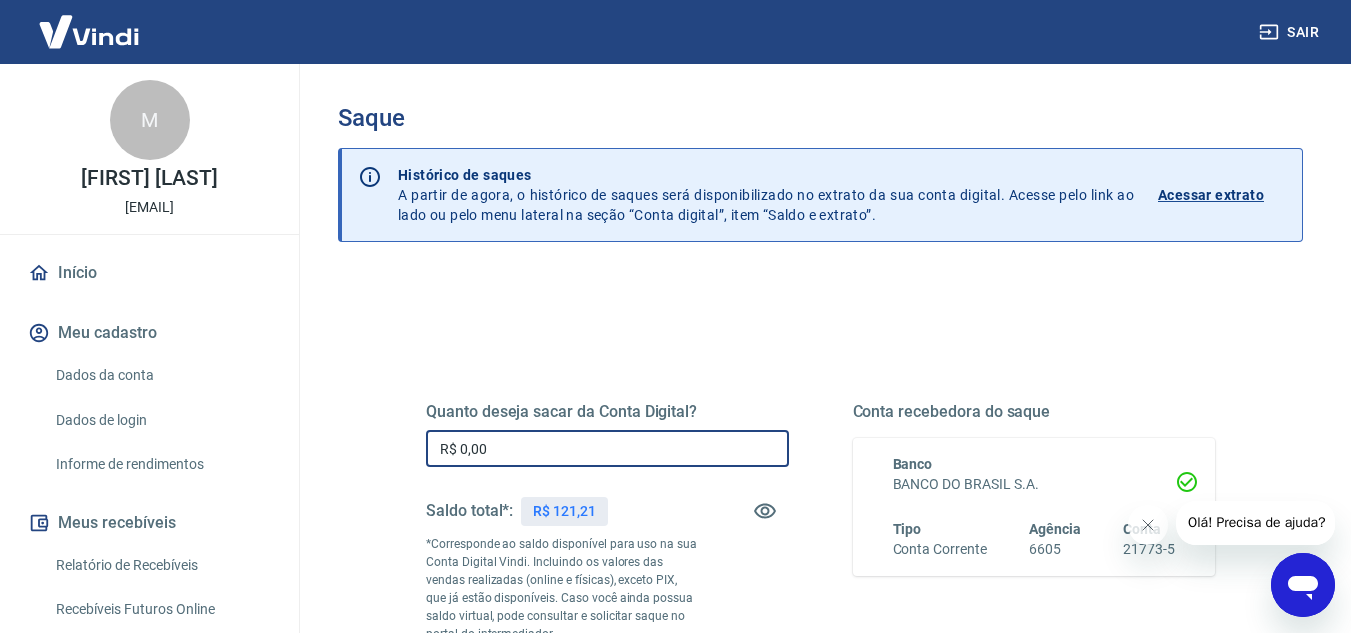 click on "R$ 0,00" at bounding box center [607, 448] 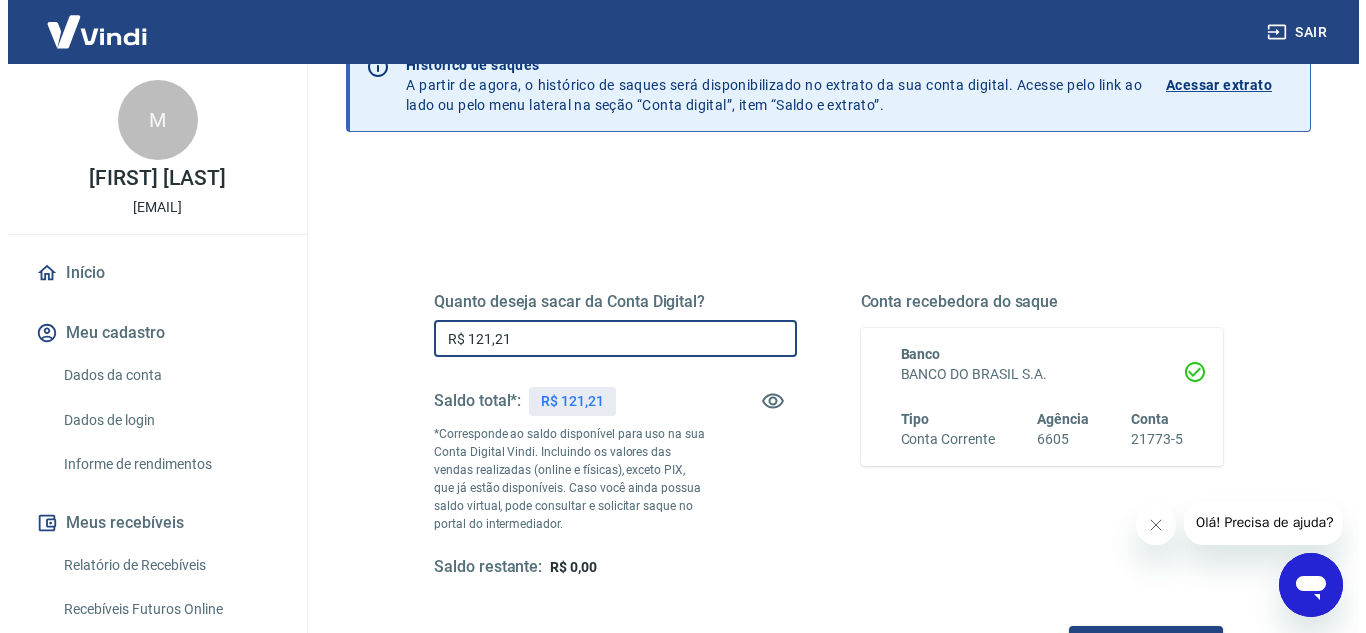 scroll, scrollTop: 249, scrollLeft: 0, axis: vertical 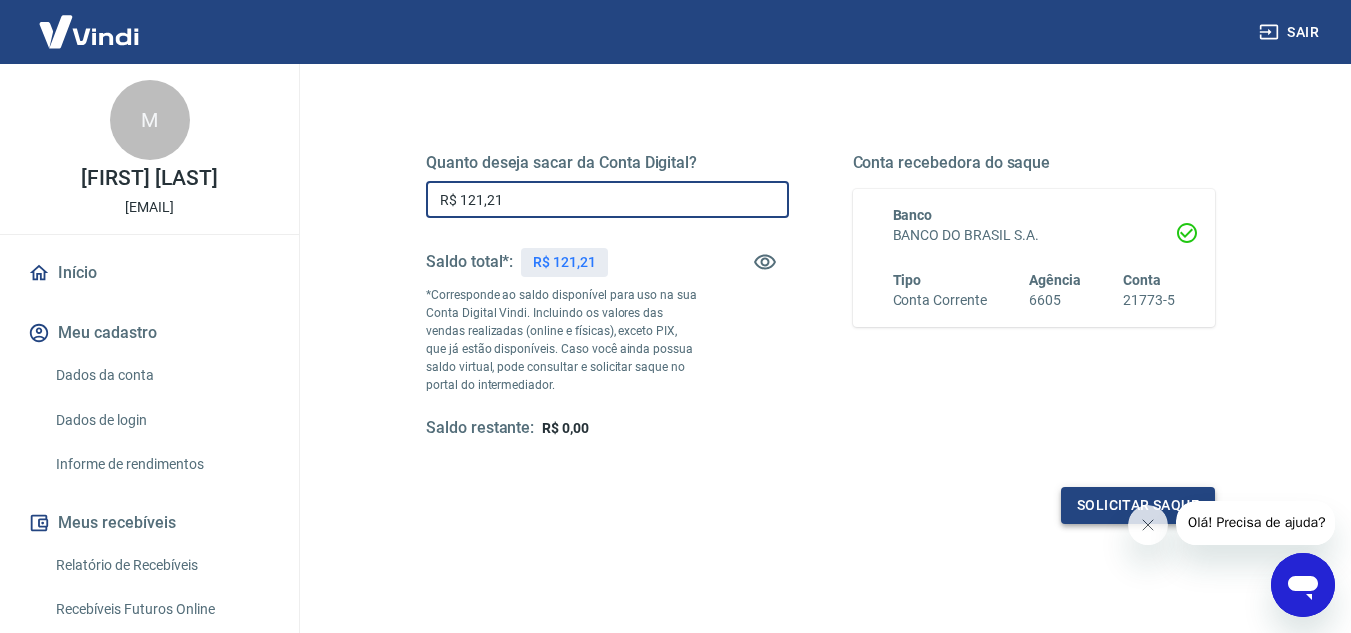 type on "R$ 121,21" 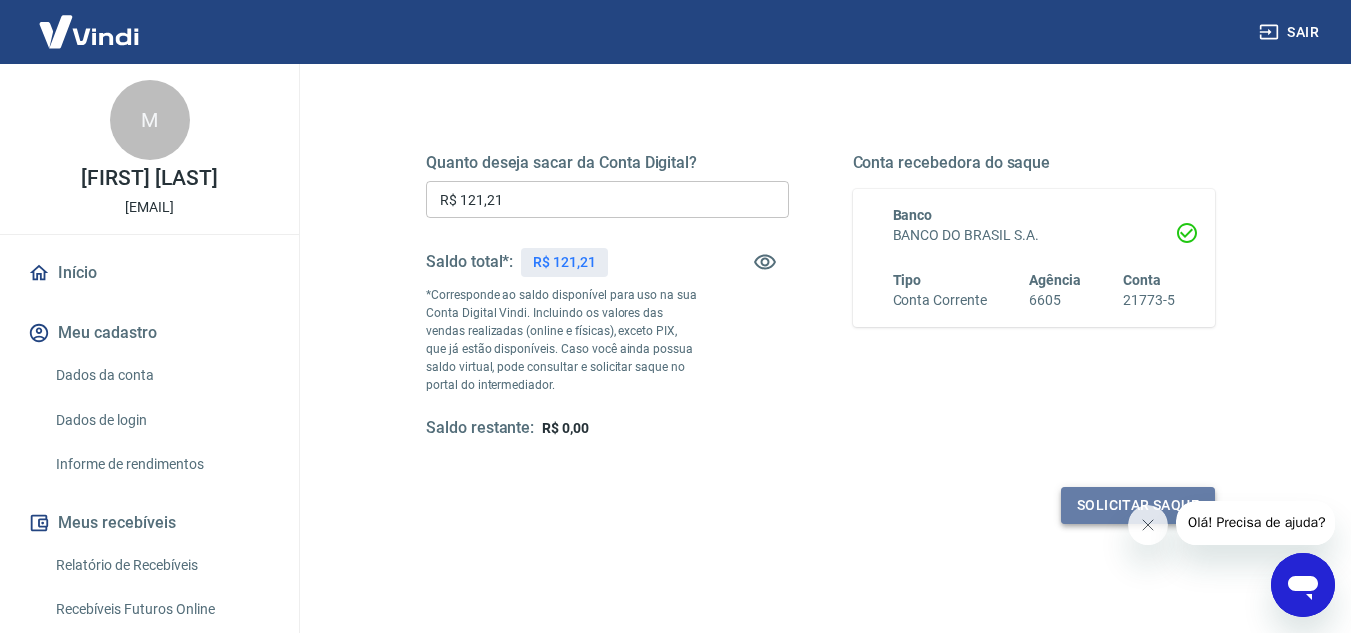 click on "Solicitar saque" at bounding box center [1138, 505] 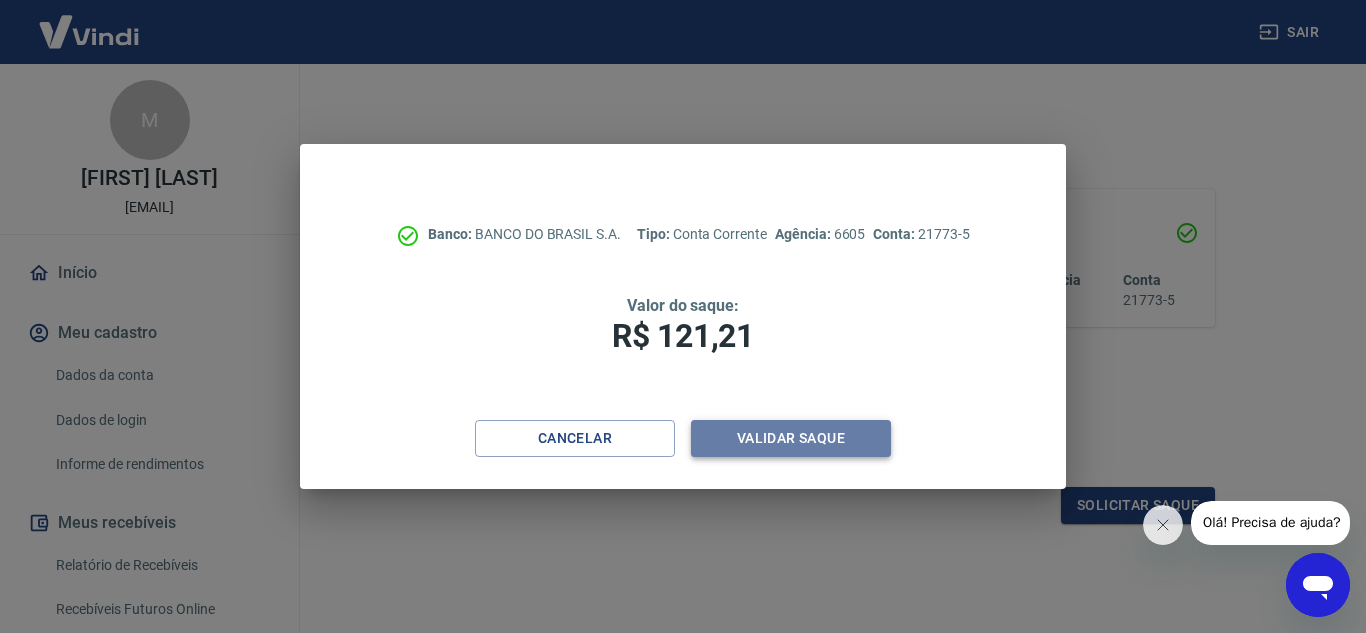 click on "Validar saque" at bounding box center (791, 438) 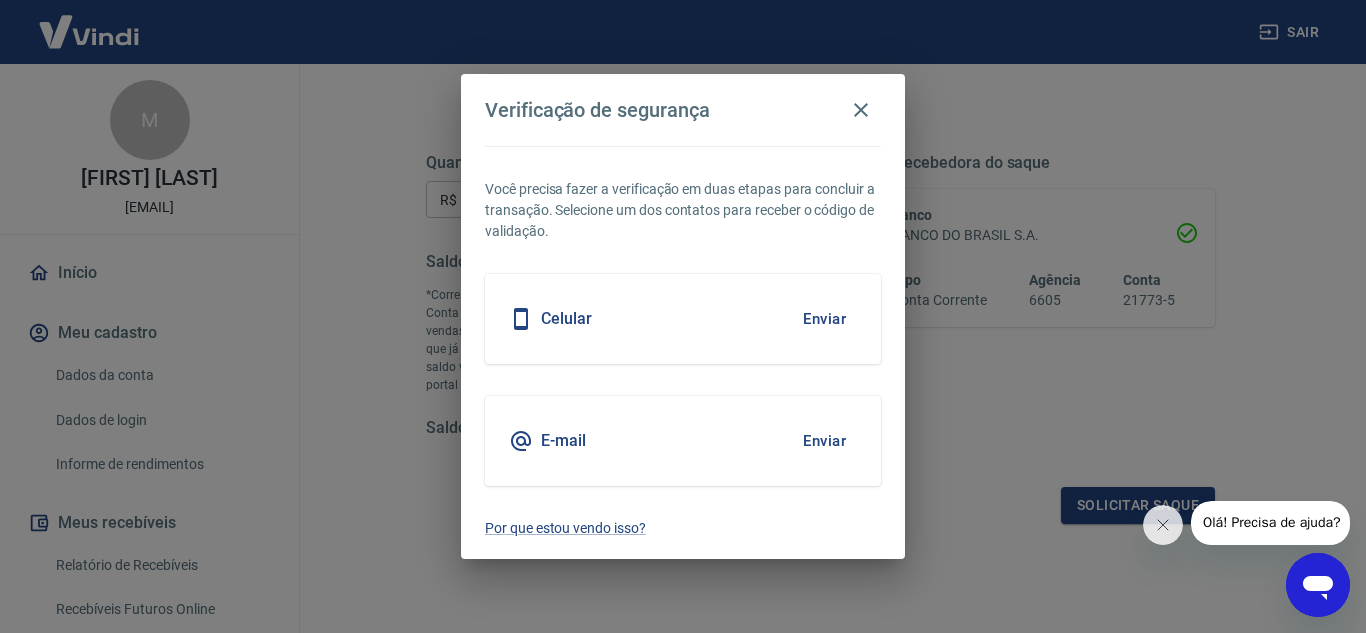 click on "Enviar" at bounding box center [824, 319] 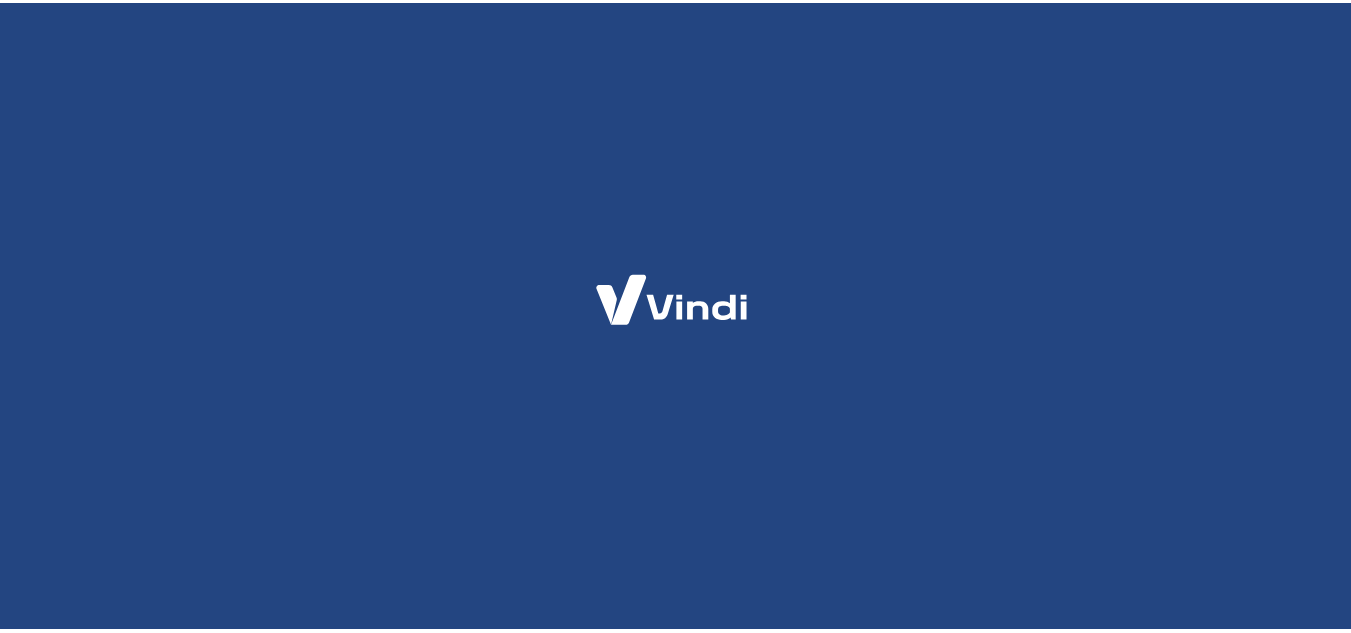 scroll, scrollTop: 0, scrollLeft: 0, axis: both 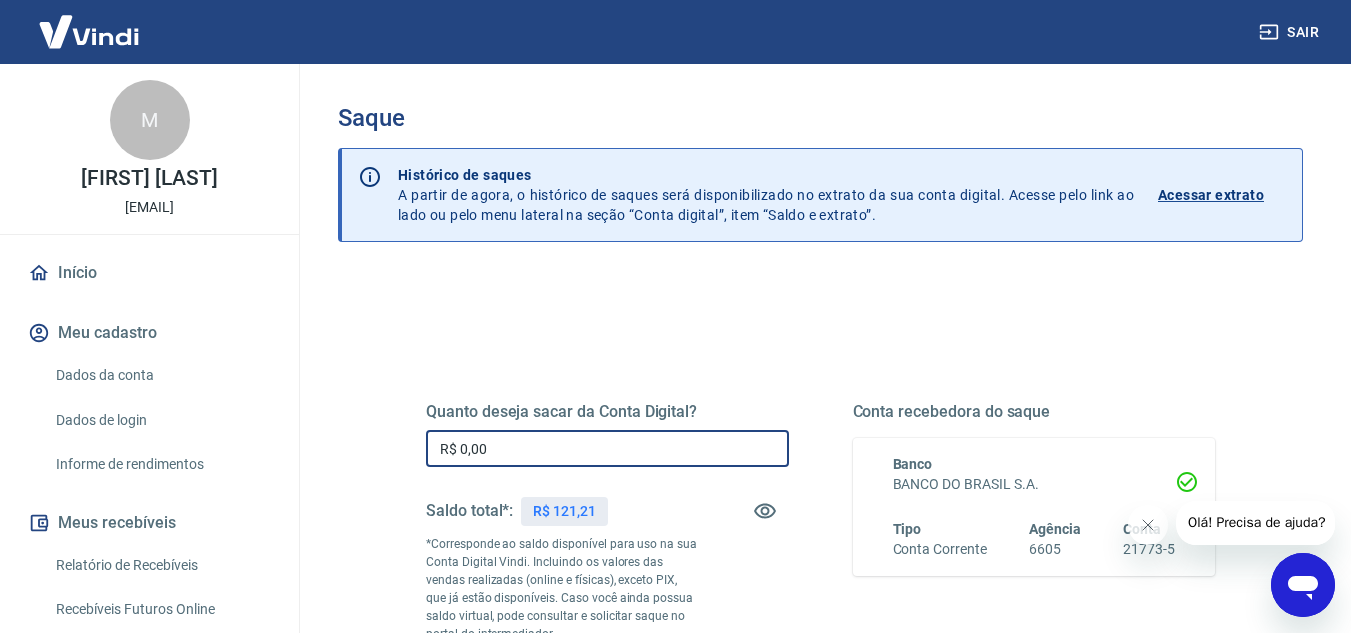 click on "R$ 0,00" at bounding box center (607, 448) 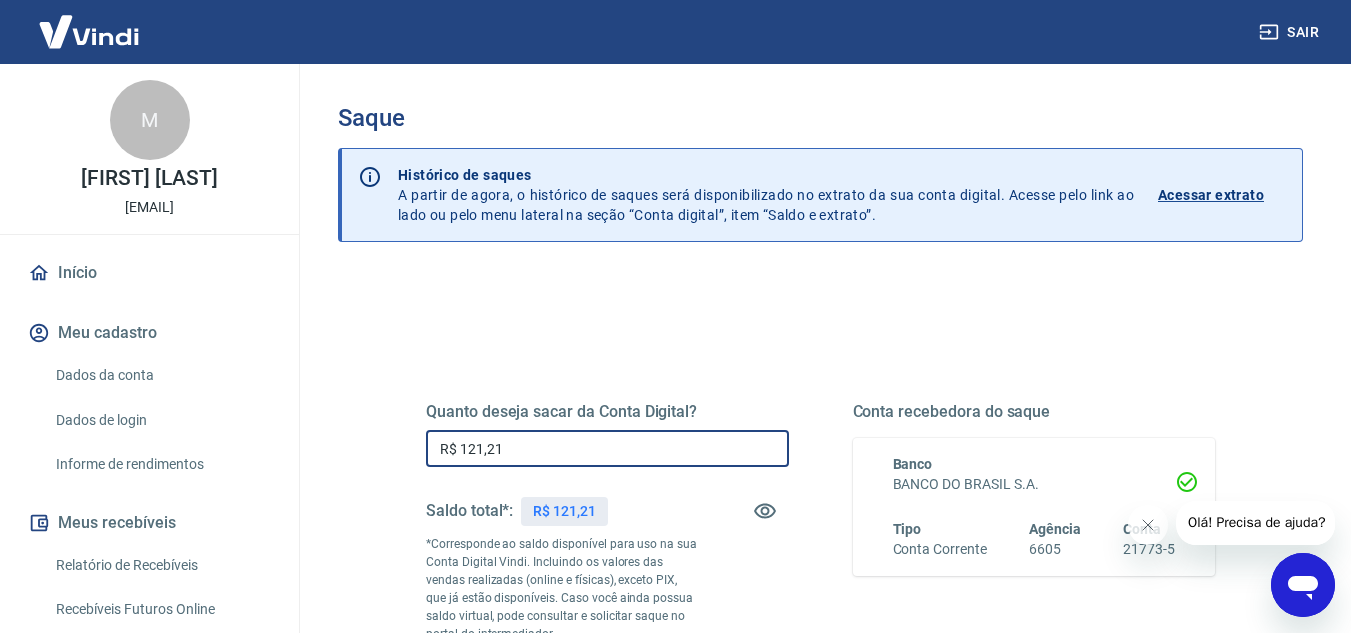 type on "R$ 121,21" 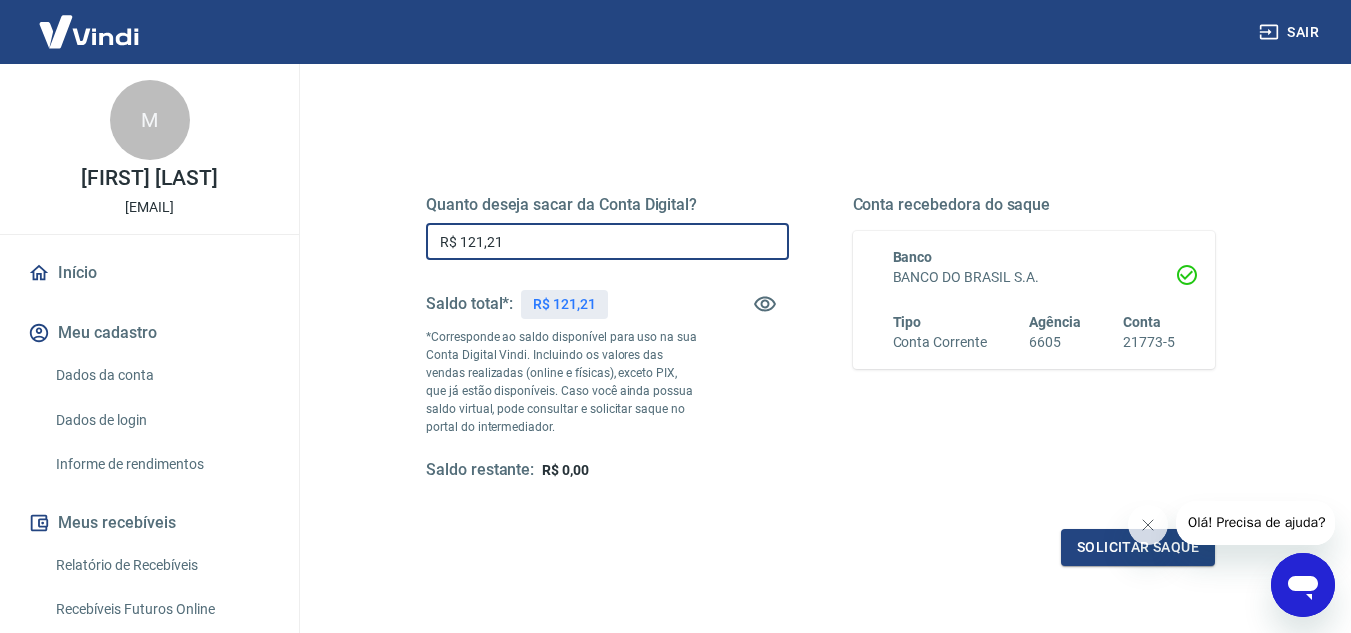 scroll, scrollTop: 303, scrollLeft: 0, axis: vertical 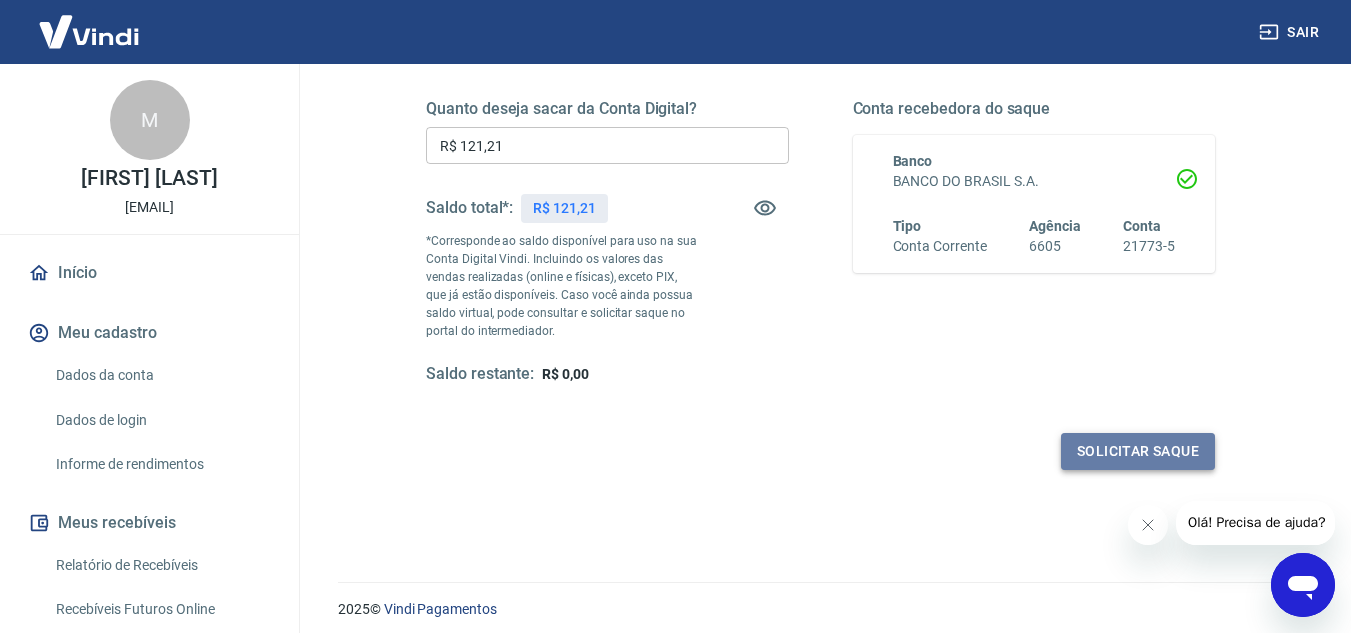 click on "Solicitar saque" at bounding box center [1138, 451] 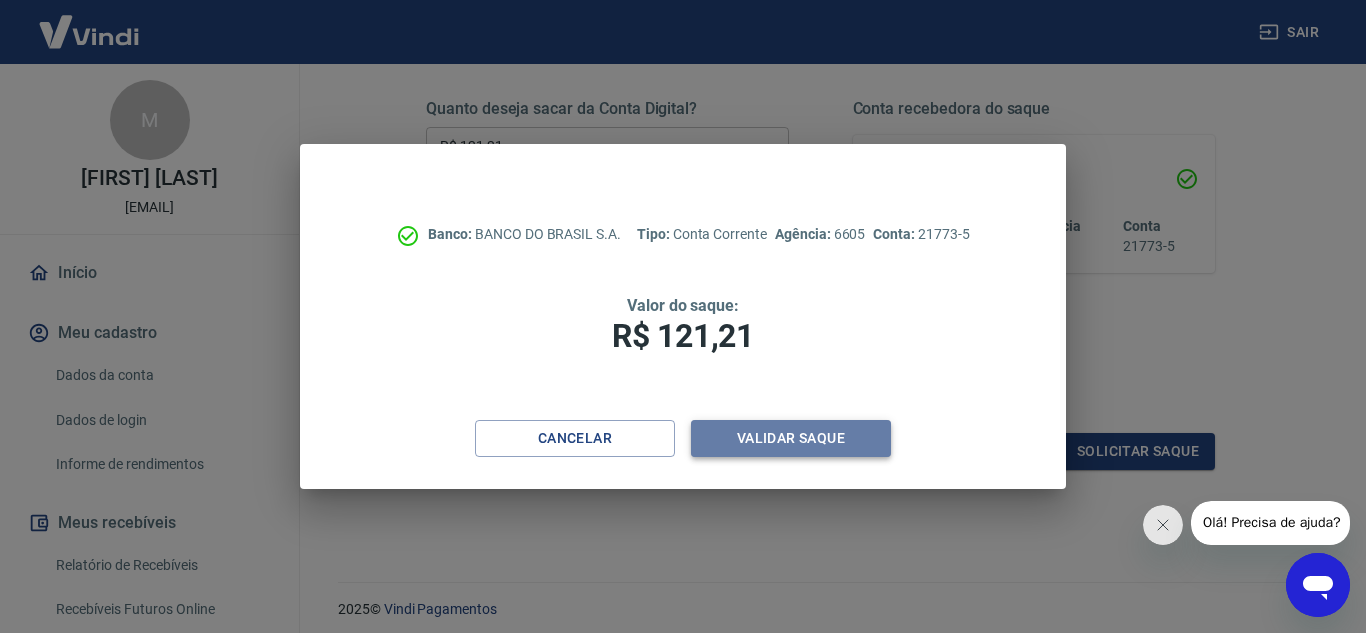 click on "Validar saque" at bounding box center [791, 438] 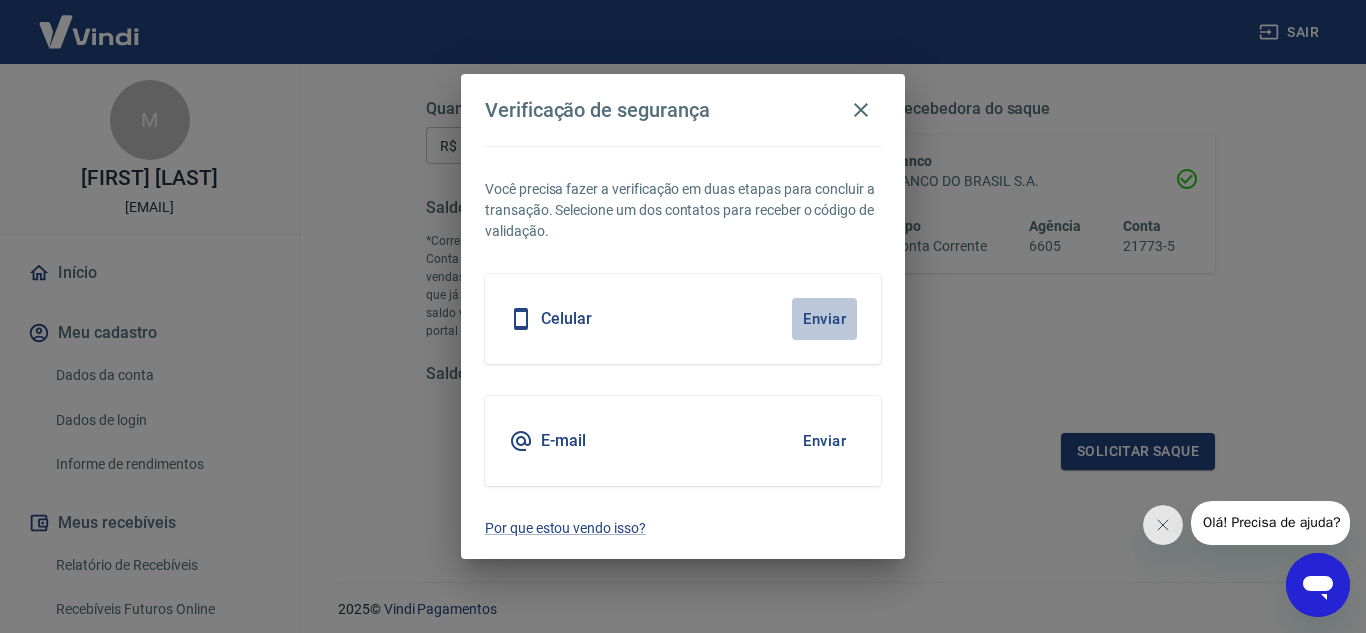 click on "Enviar" at bounding box center (824, 319) 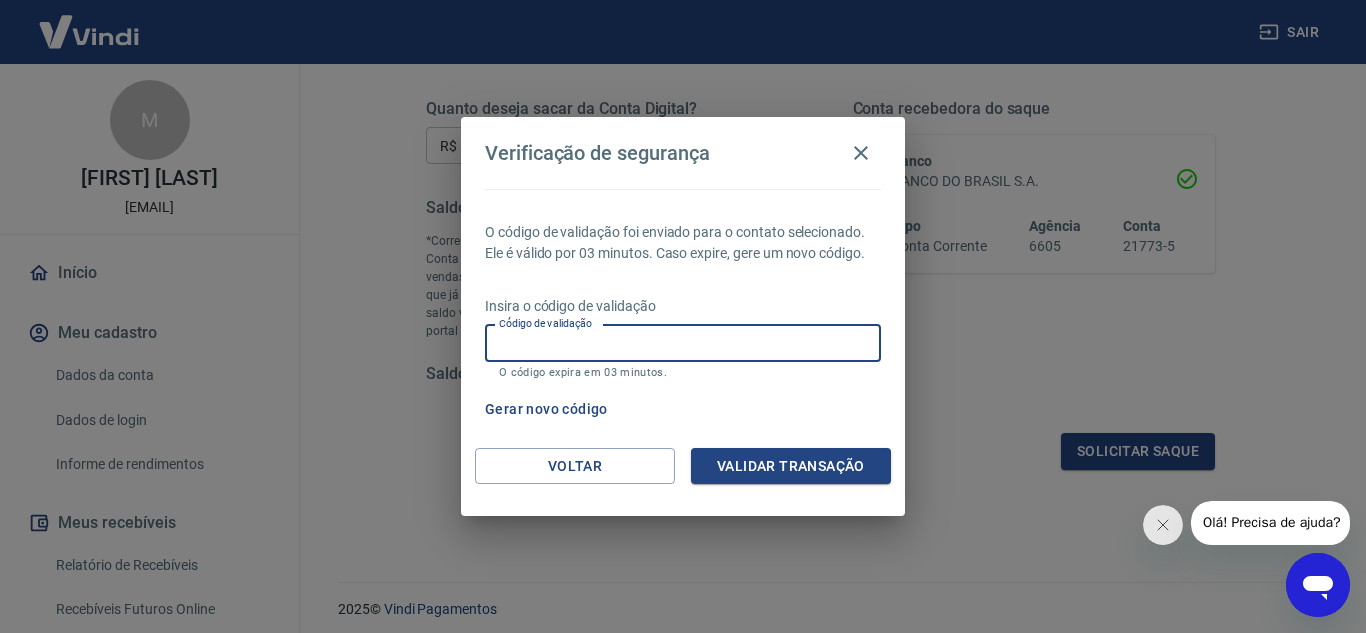 click on "Código de validação" at bounding box center [683, 343] 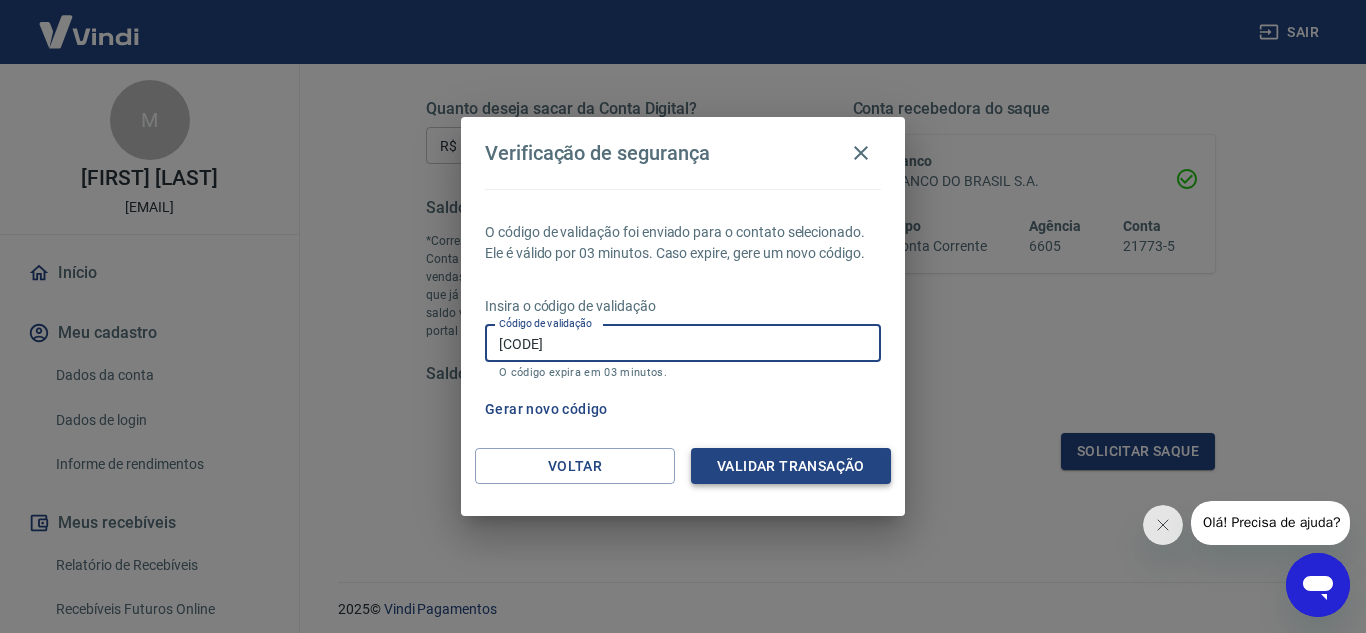 type on "763748" 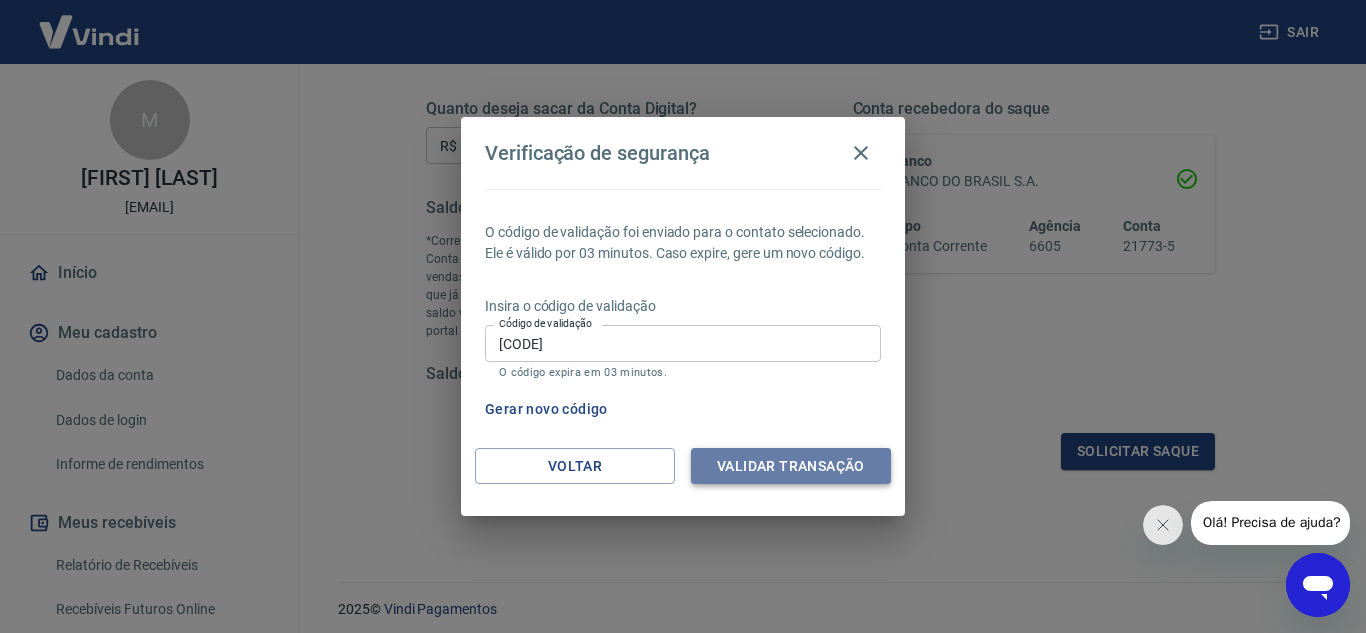 click on "Validar transação" at bounding box center [791, 466] 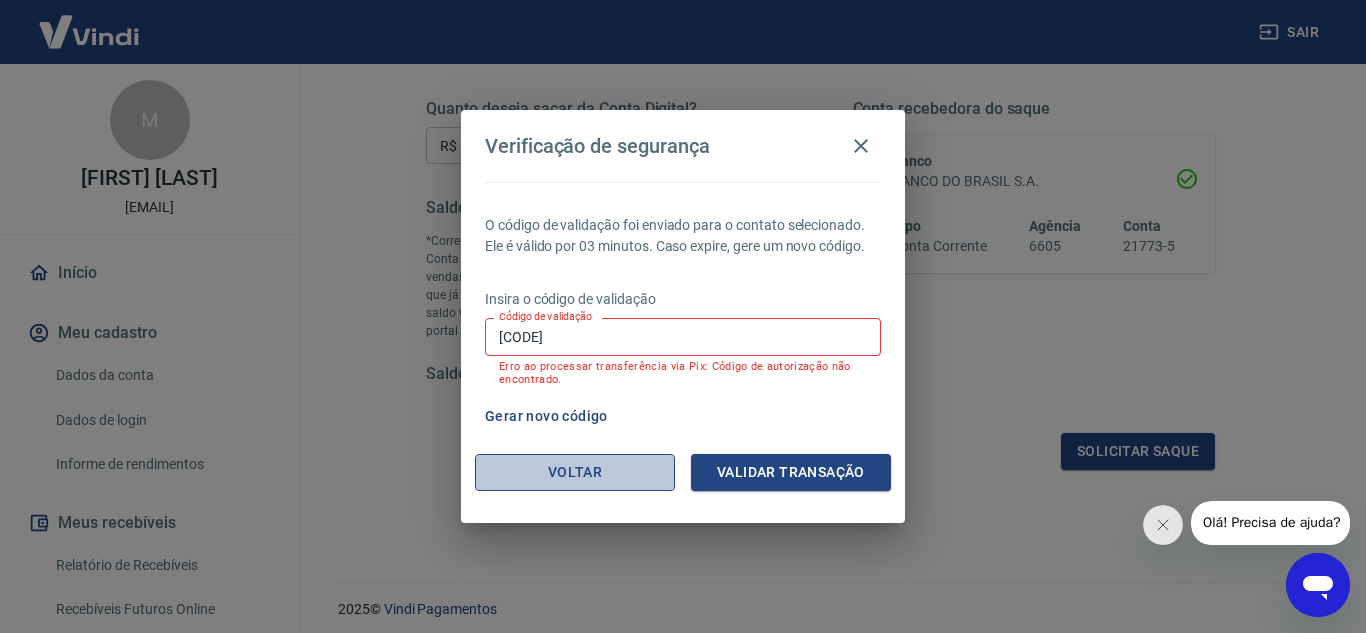 click on "Voltar" at bounding box center [575, 472] 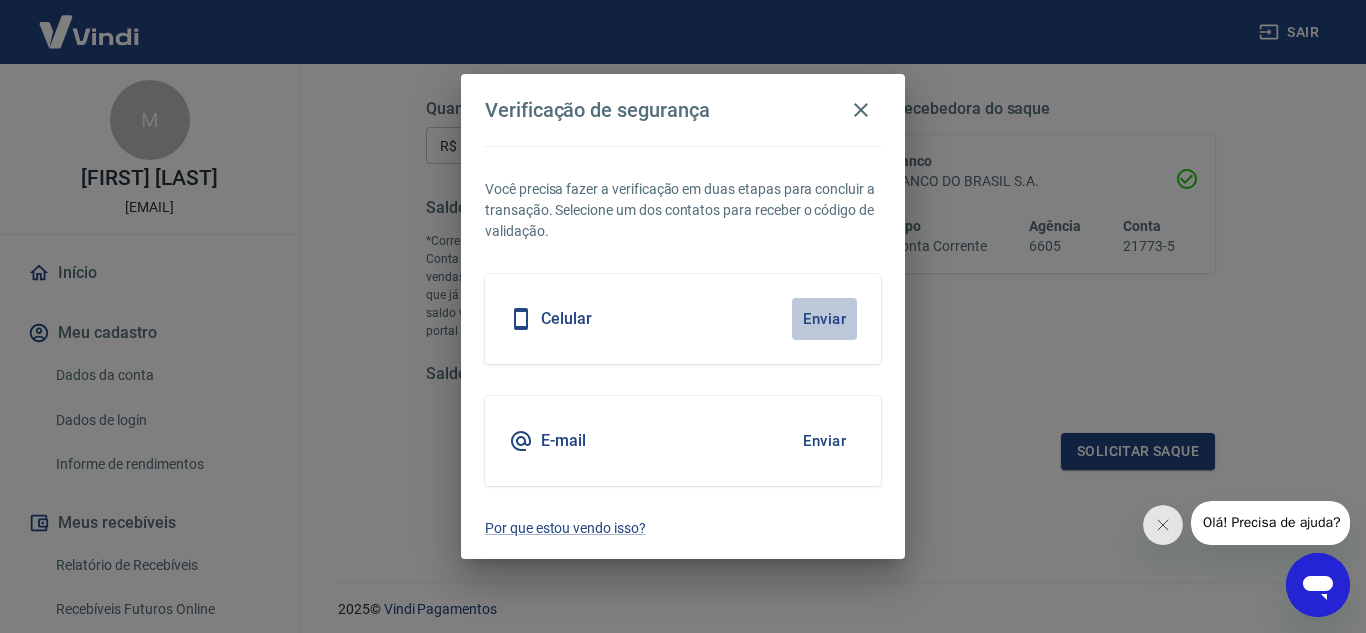 click on "Enviar" at bounding box center [824, 319] 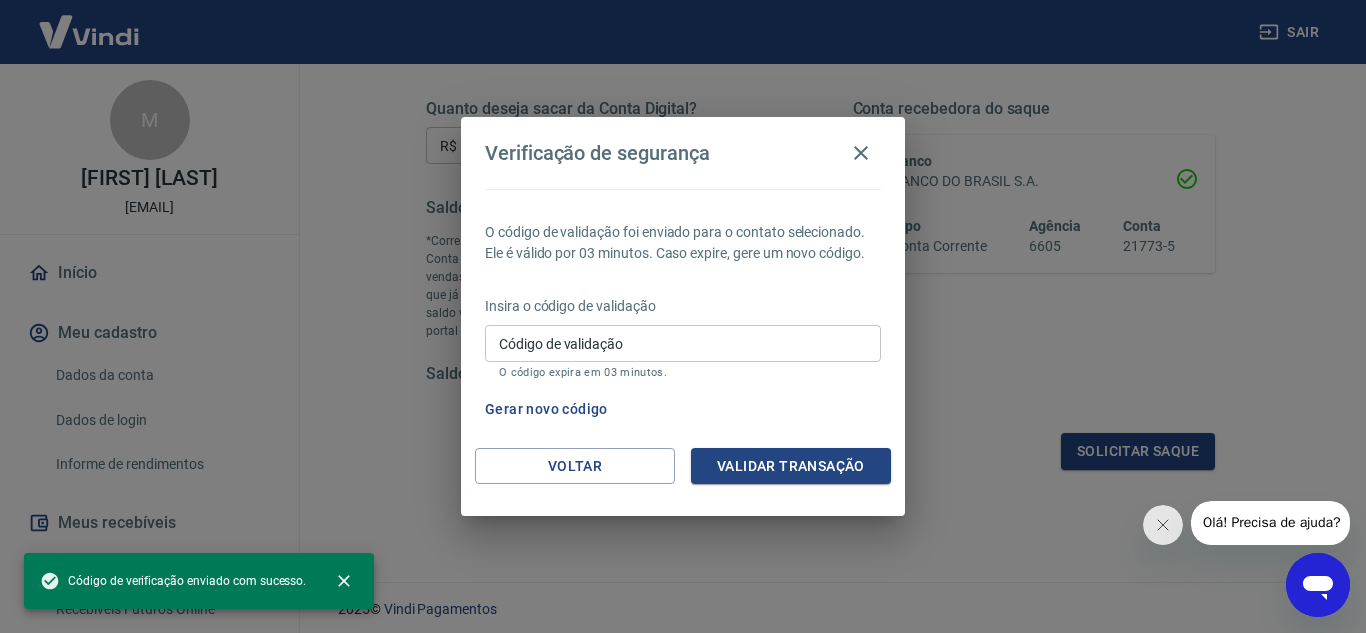 click on "Código de validação" at bounding box center (683, 343) 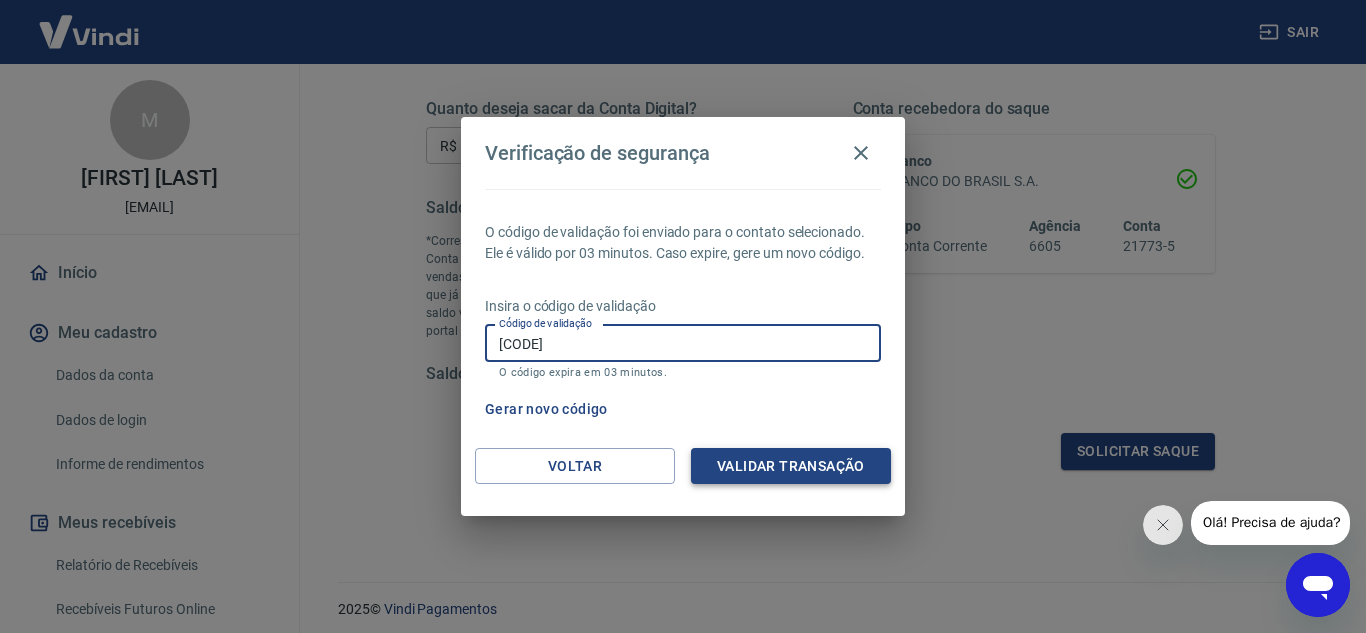 type on "795449" 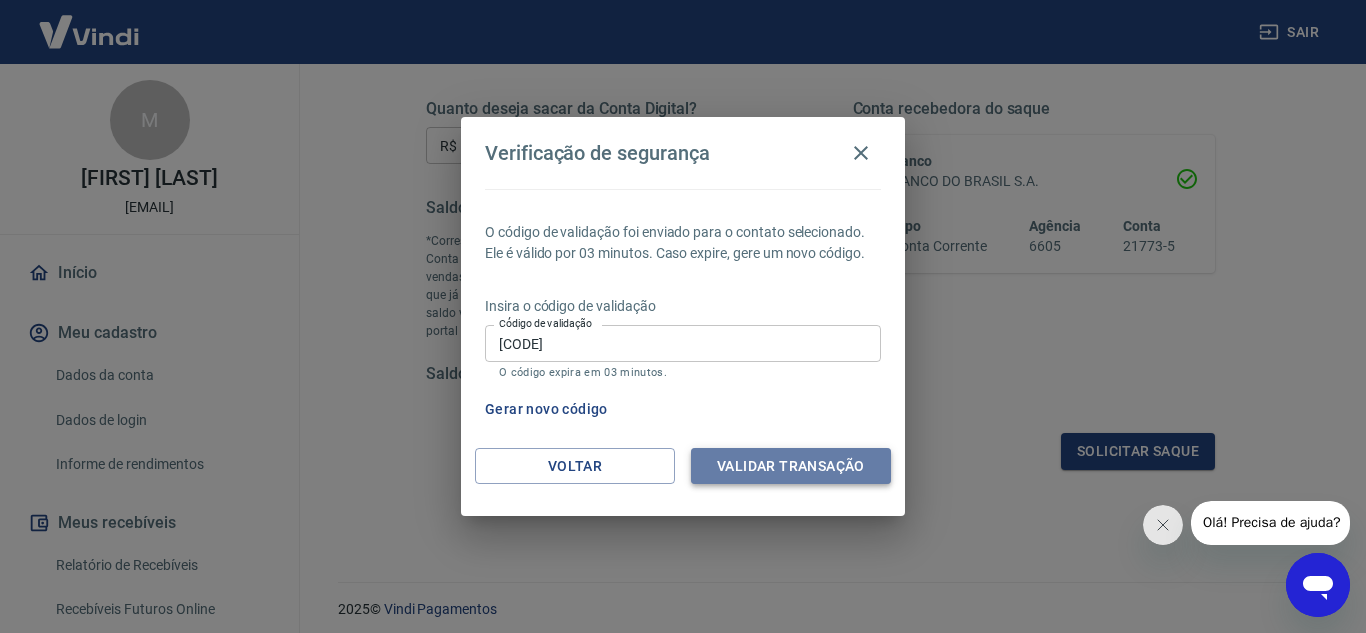 click on "Validar transação" at bounding box center [791, 466] 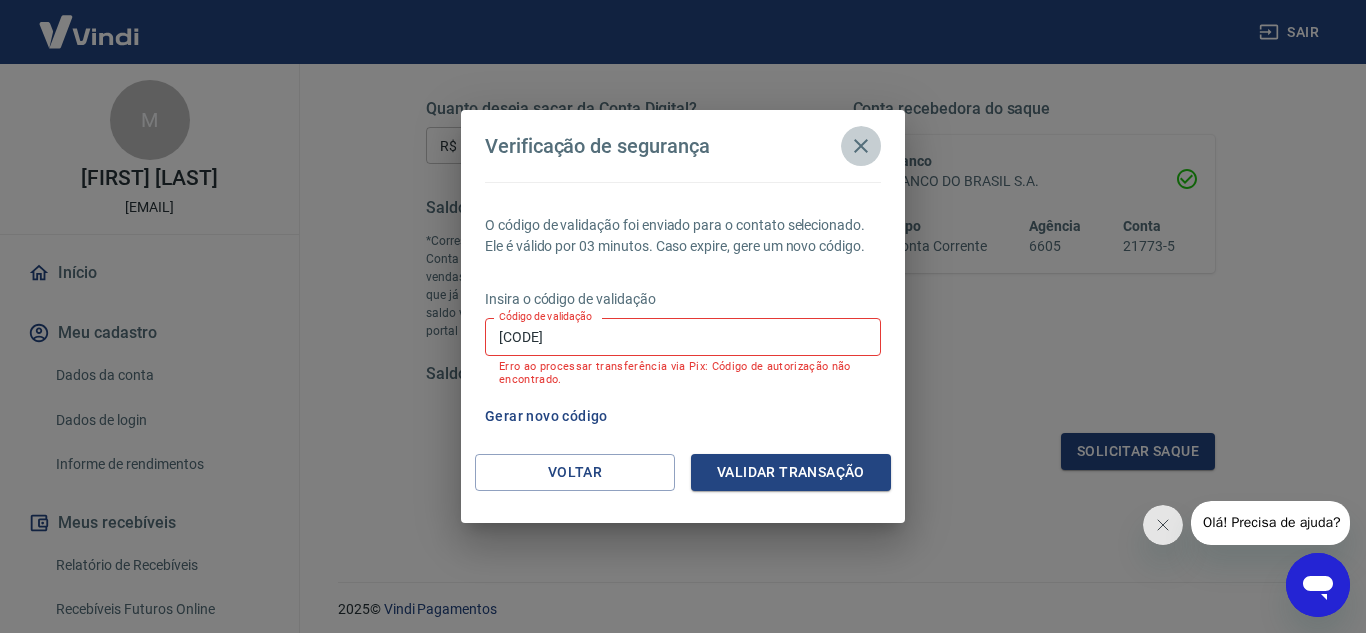 click 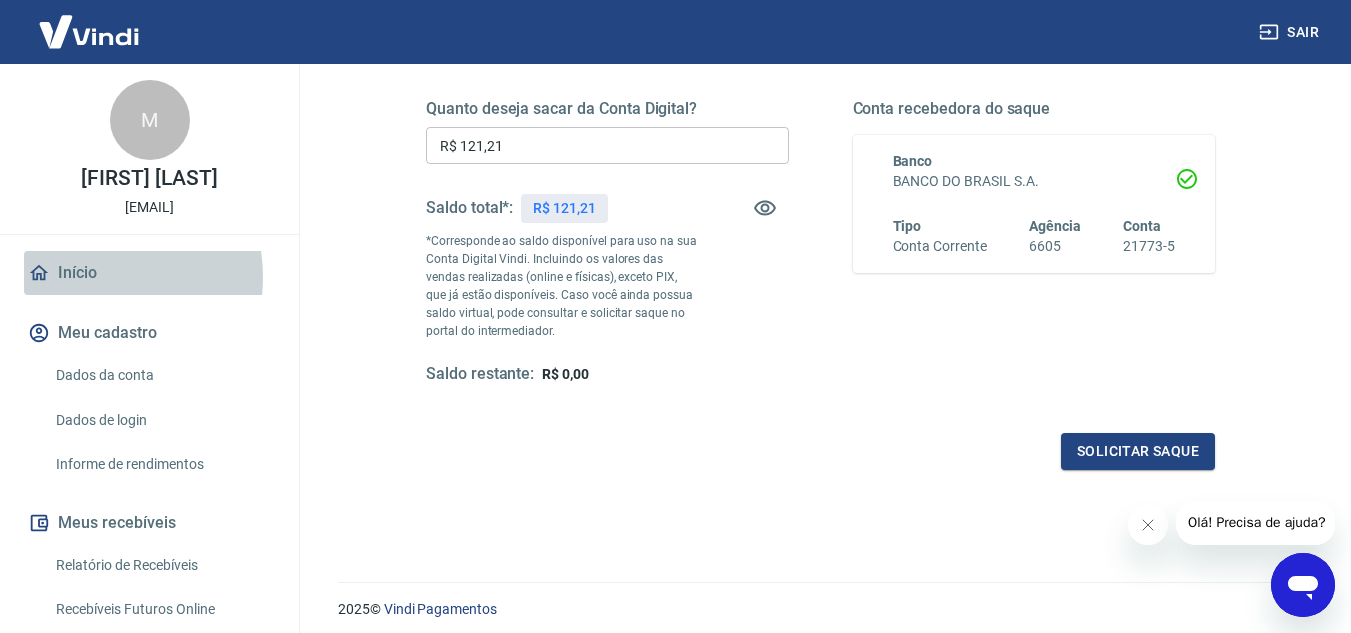 click on "Início" at bounding box center (149, 273) 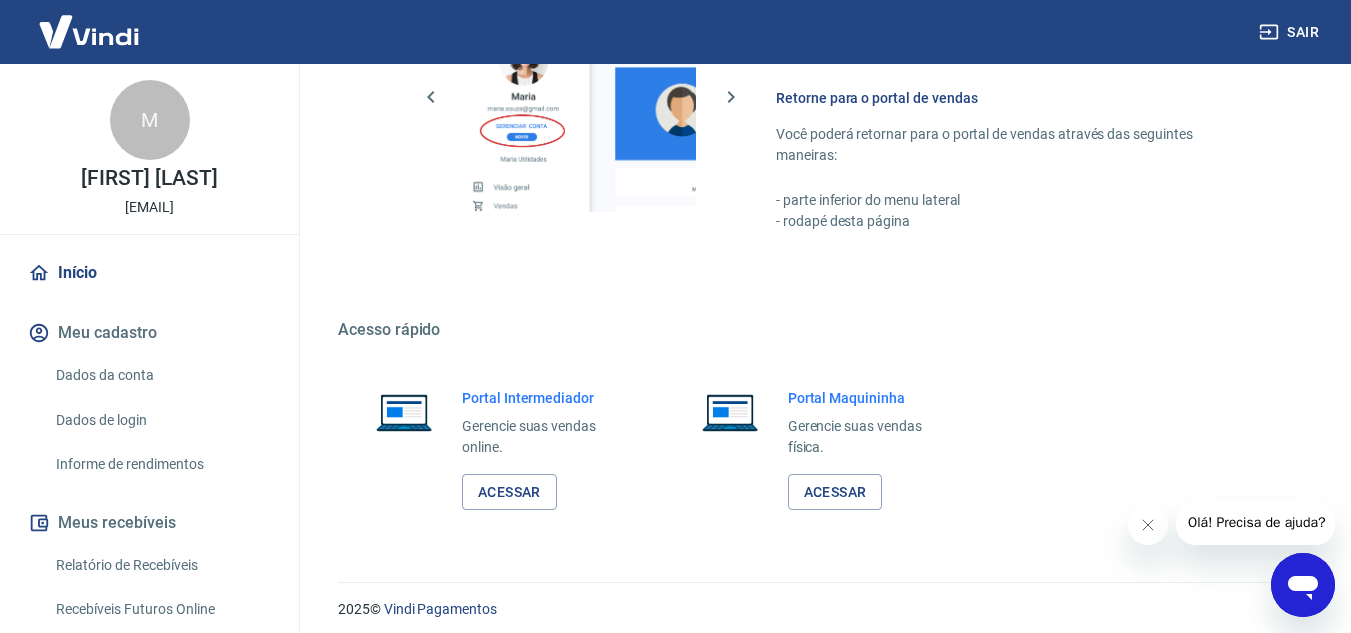 scroll, scrollTop: 997, scrollLeft: 0, axis: vertical 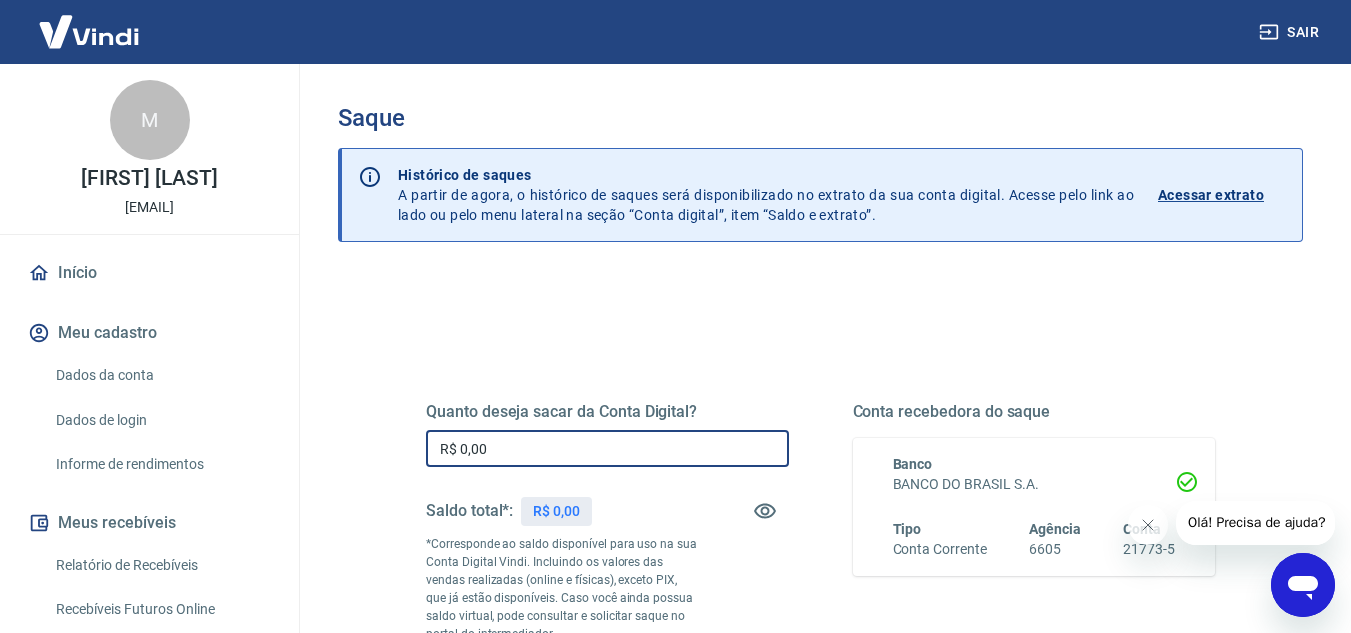 click on "R$ 0,00" at bounding box center [607, 448] 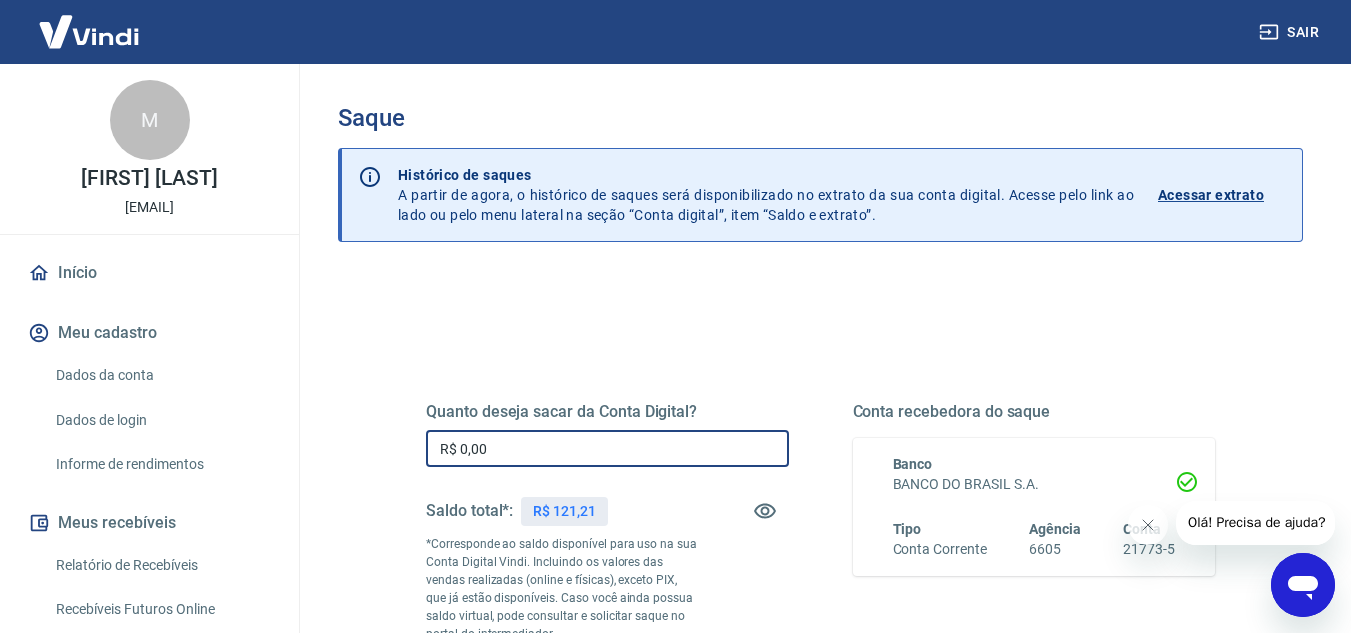 click on "R$ 0,00" at bounding box center [607, 448] 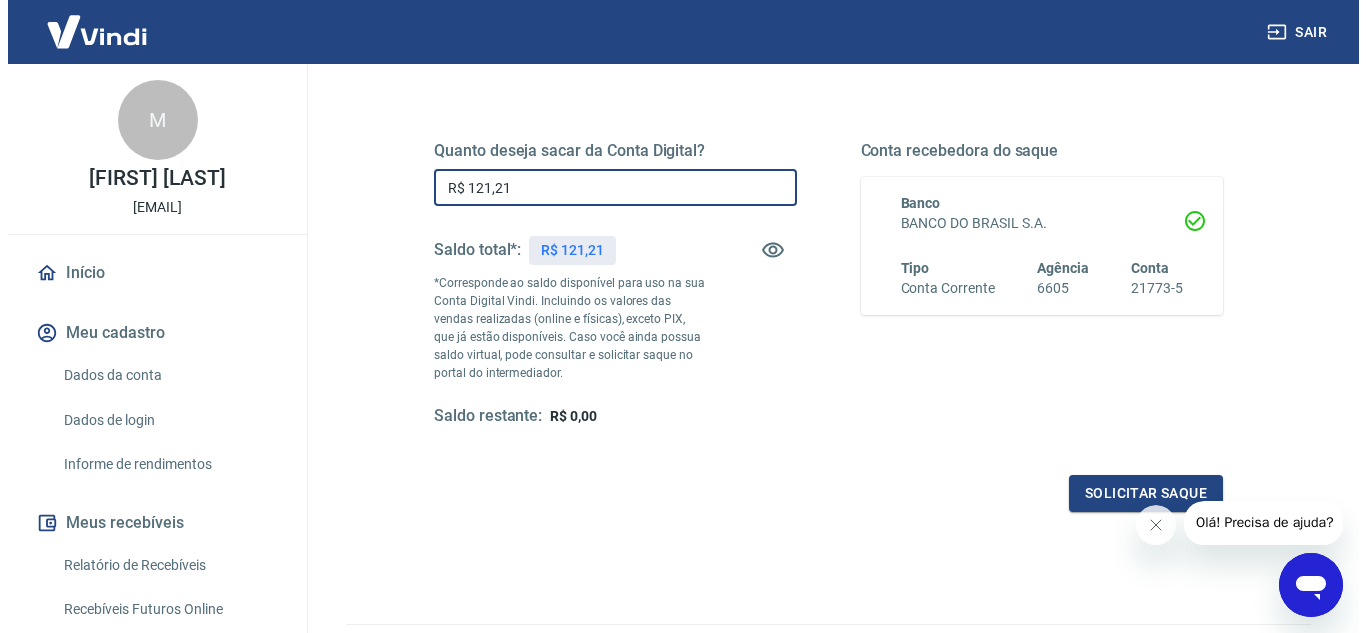 scroll, scrollTop: 307, scrollLeft: 0, axis: vertical 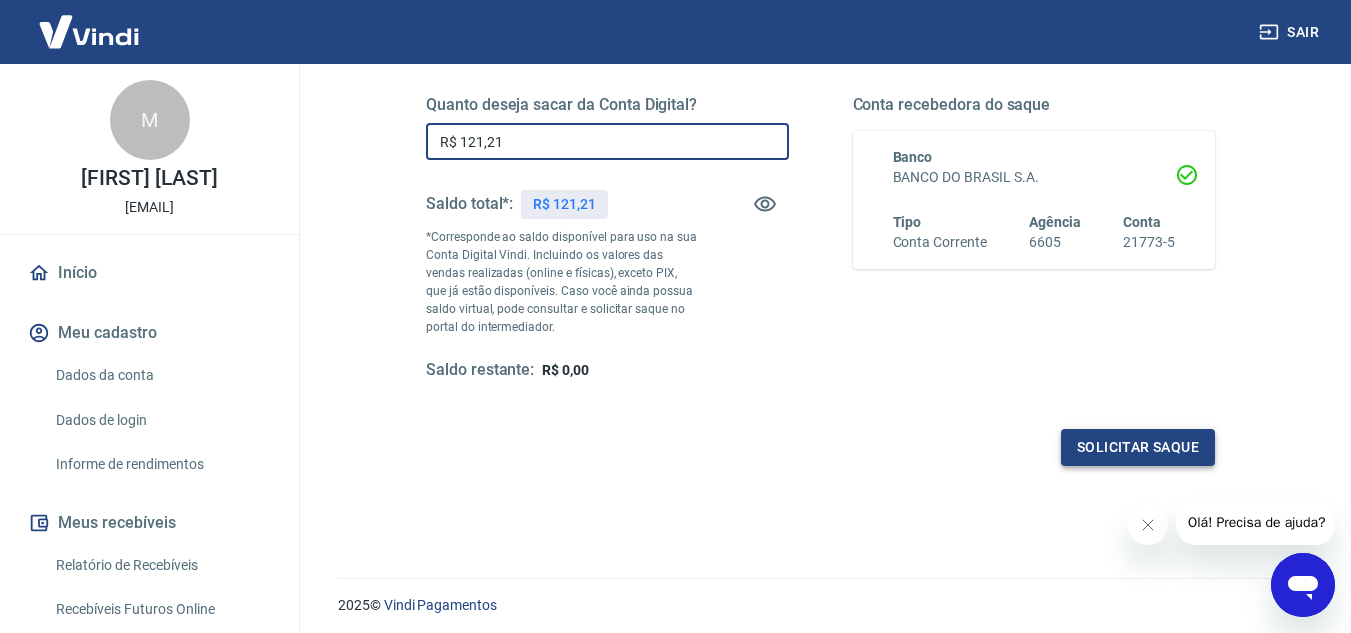 type on "R$ 121,21" 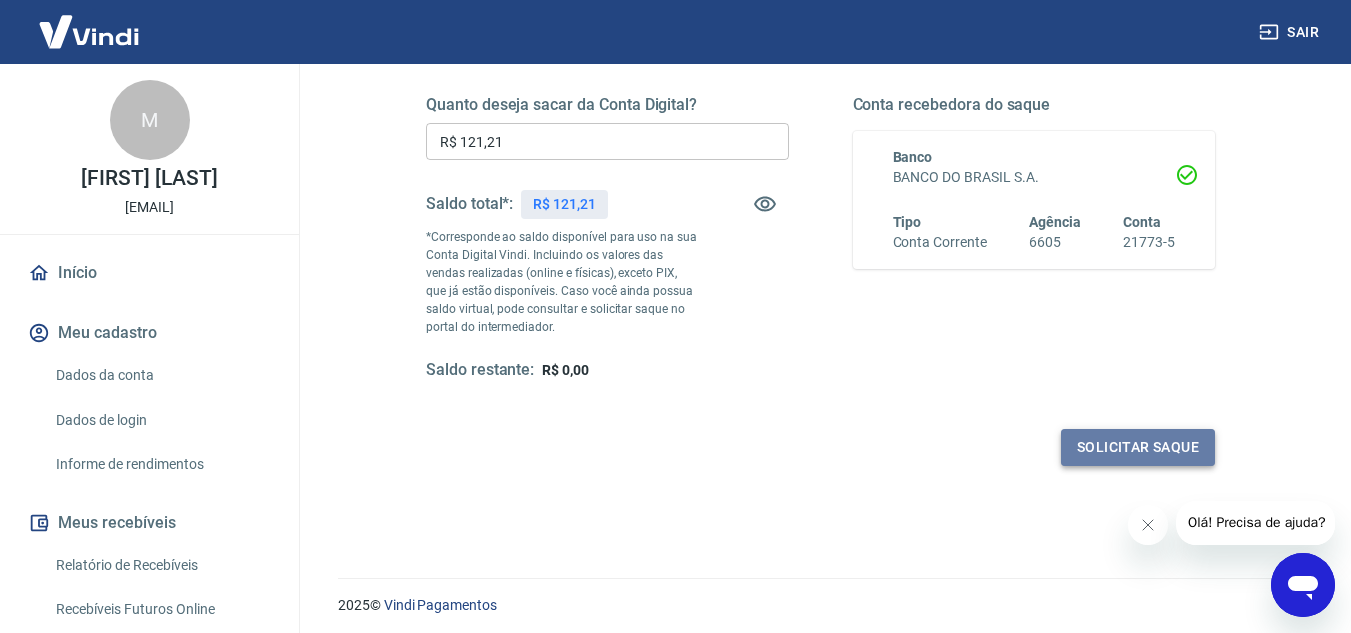 click on "Solicitar saque" at bounding box center (1138, 447) 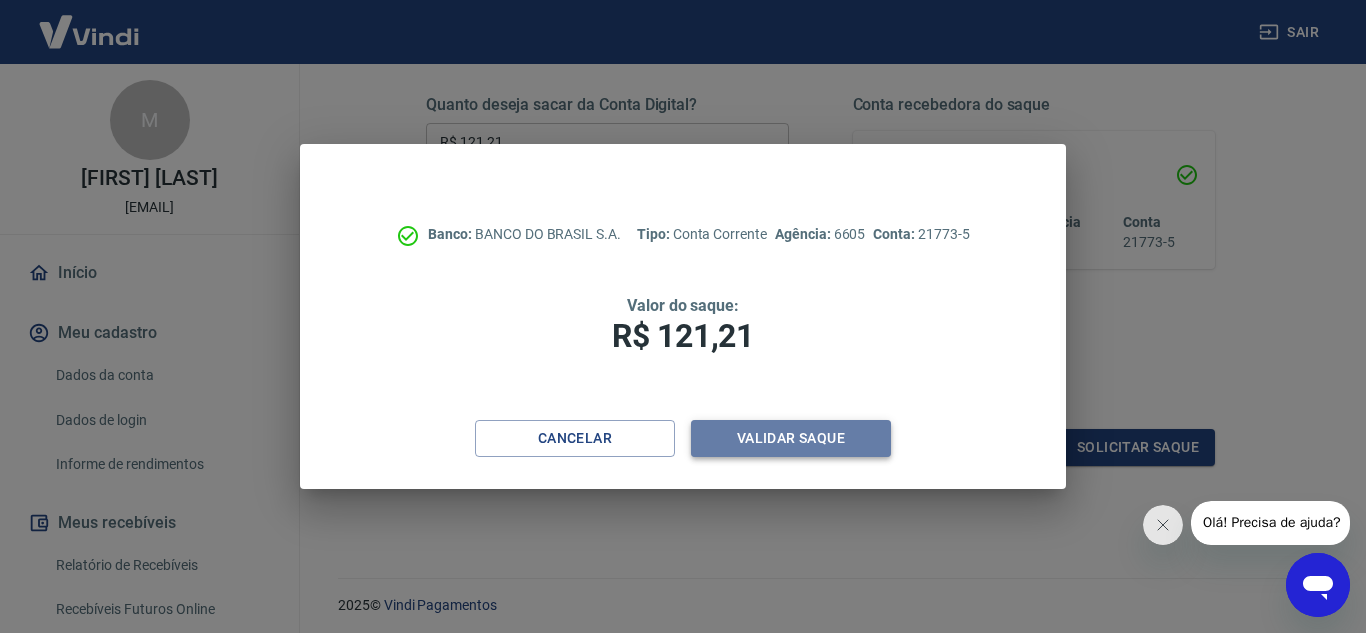click on "Validar saque" at bounding box center [791, 438] 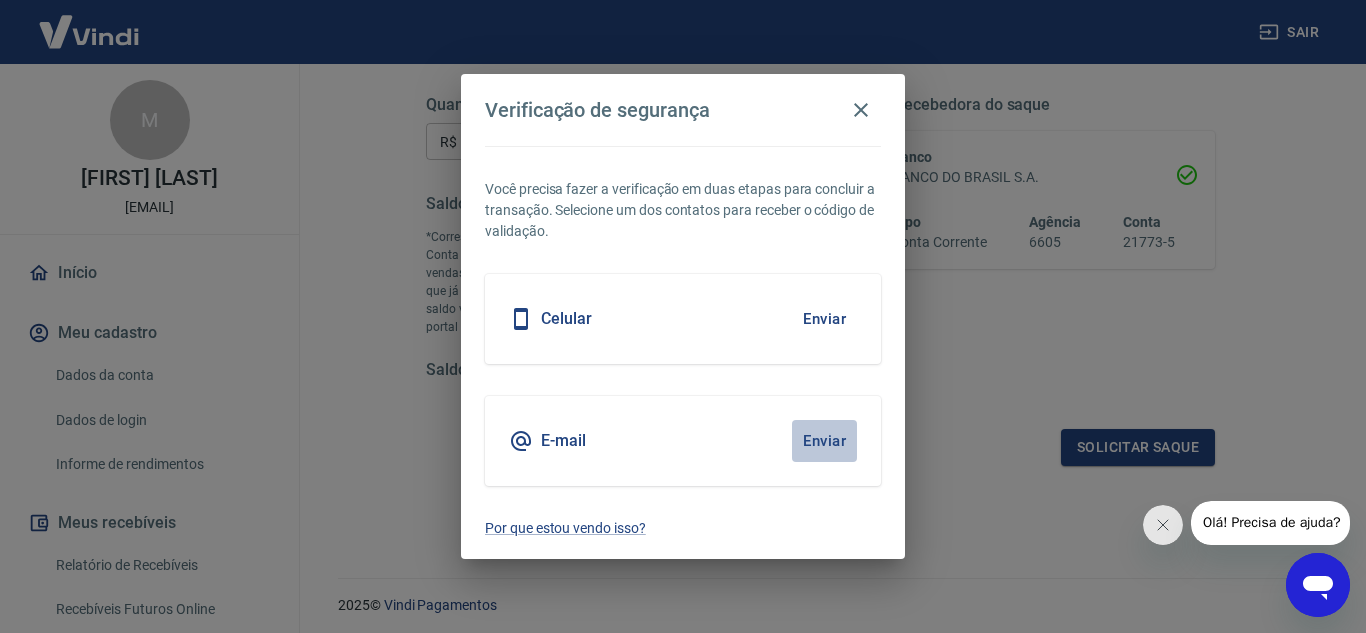 click on "Enviar" at bounding box center (824, 441) 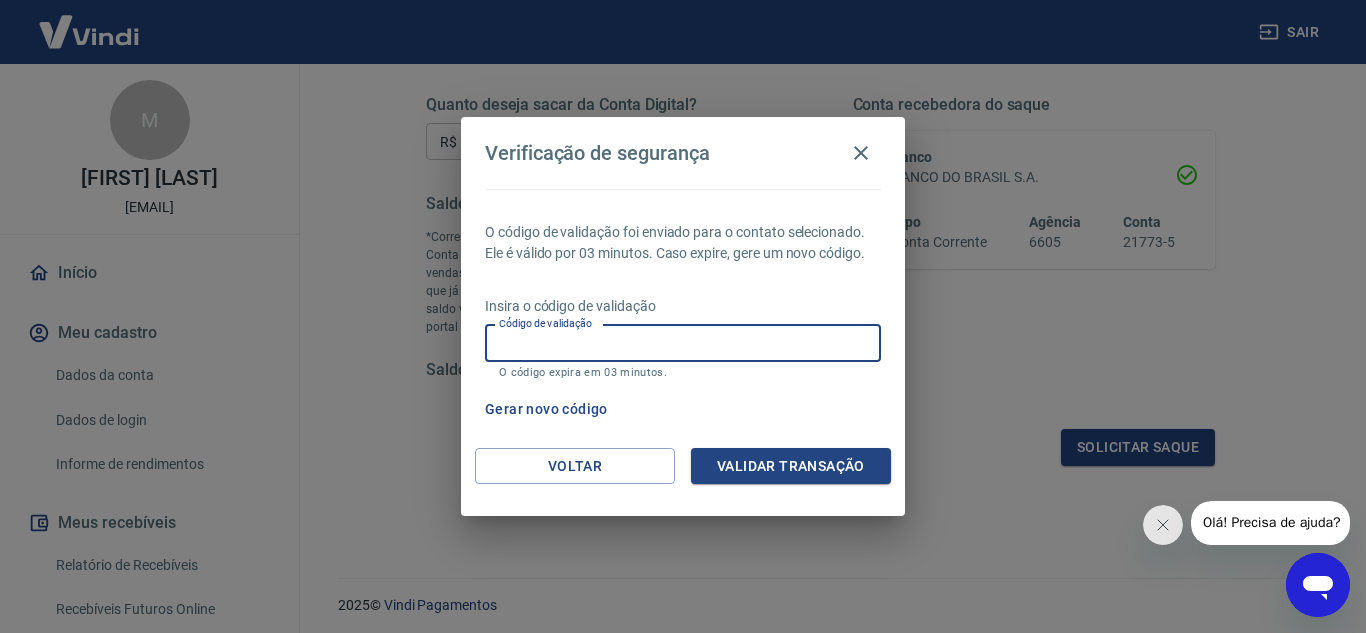click on "Código de validação" at bounding box center [683, 343] 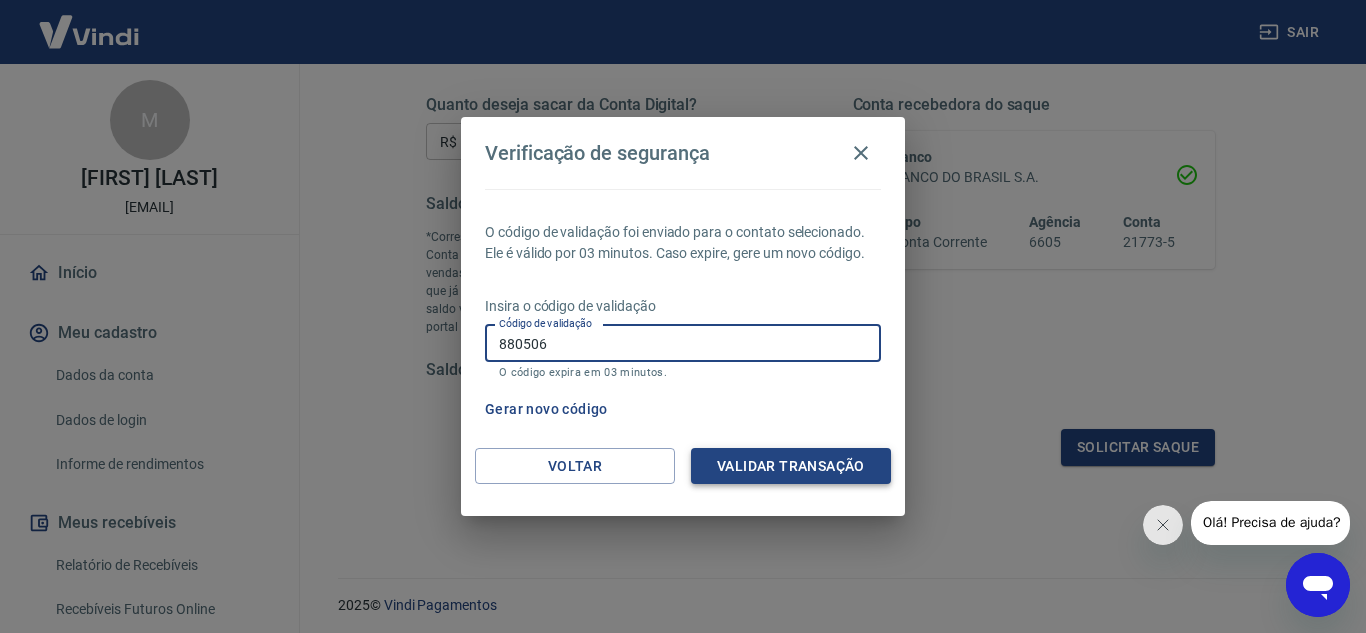 type on "880506" 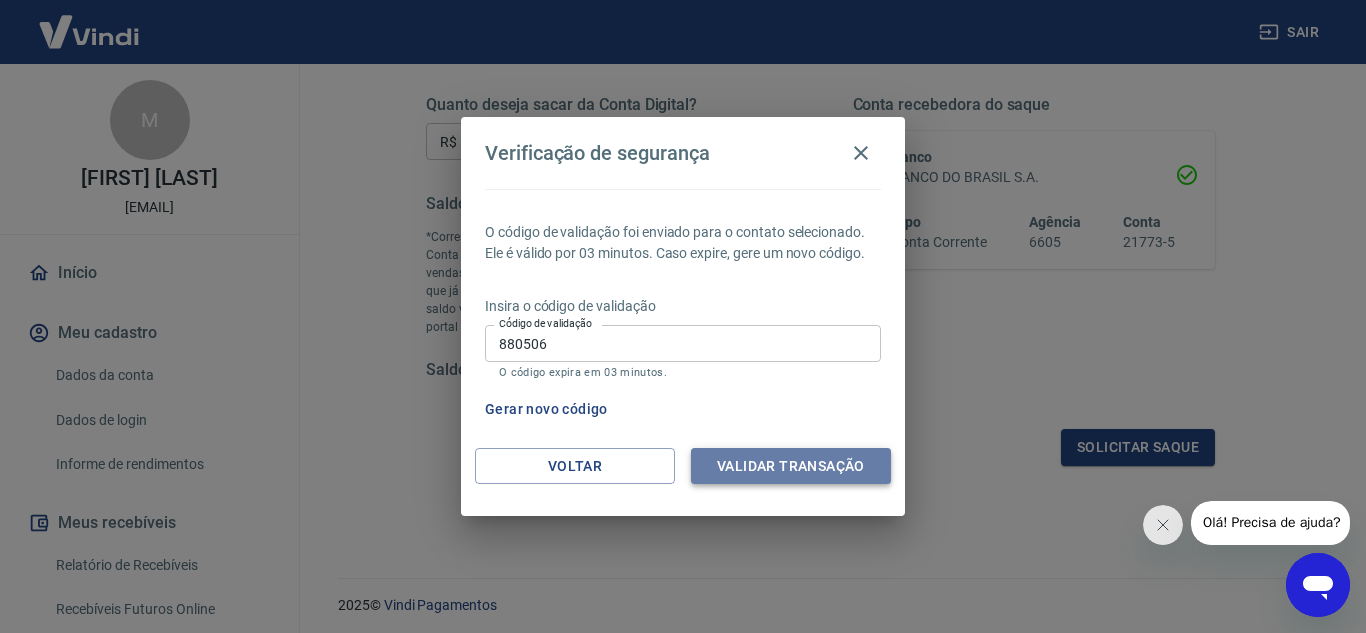 click on "Validar transação" at bounding box center [791, 466] 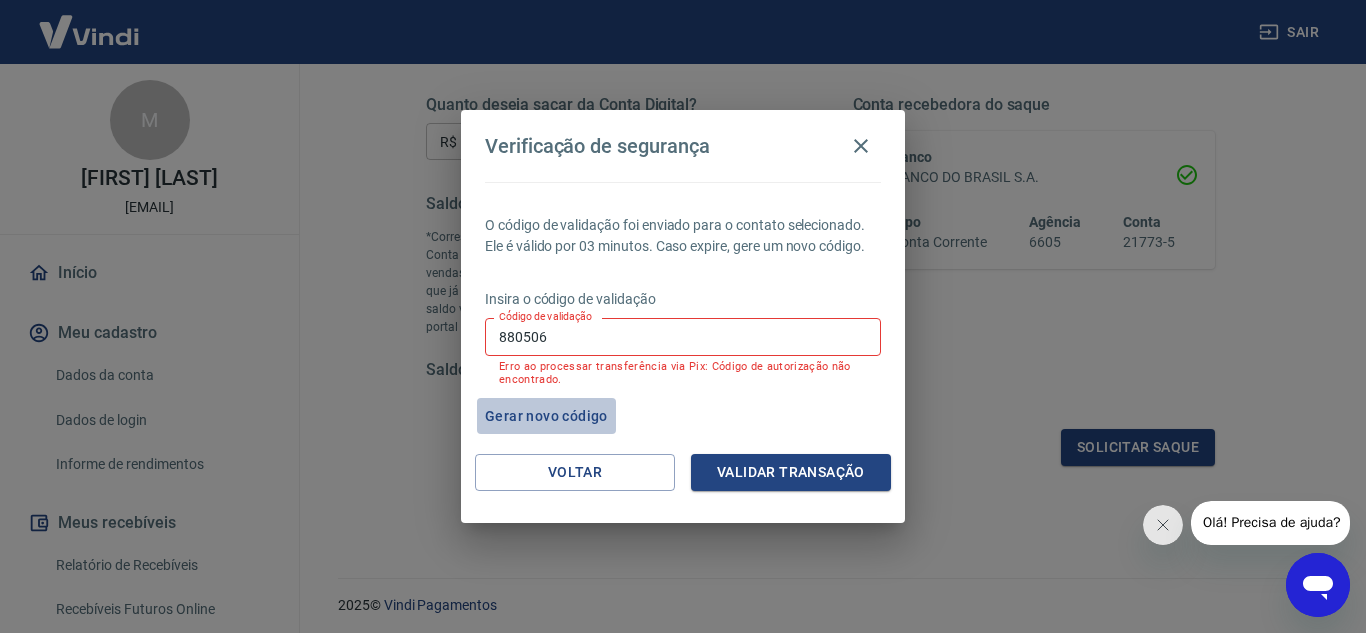 click on "Gerar novo código" at bounding box center [546, 416] 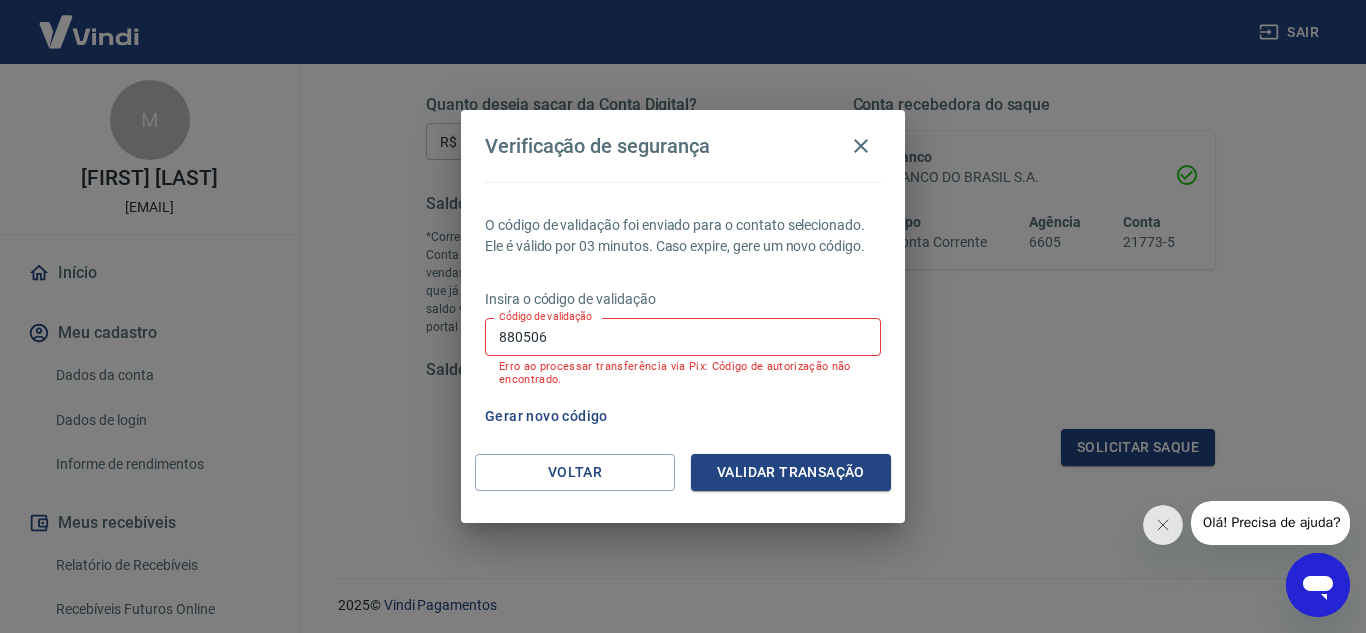 click on "880506" at bounding box center (683, 336) 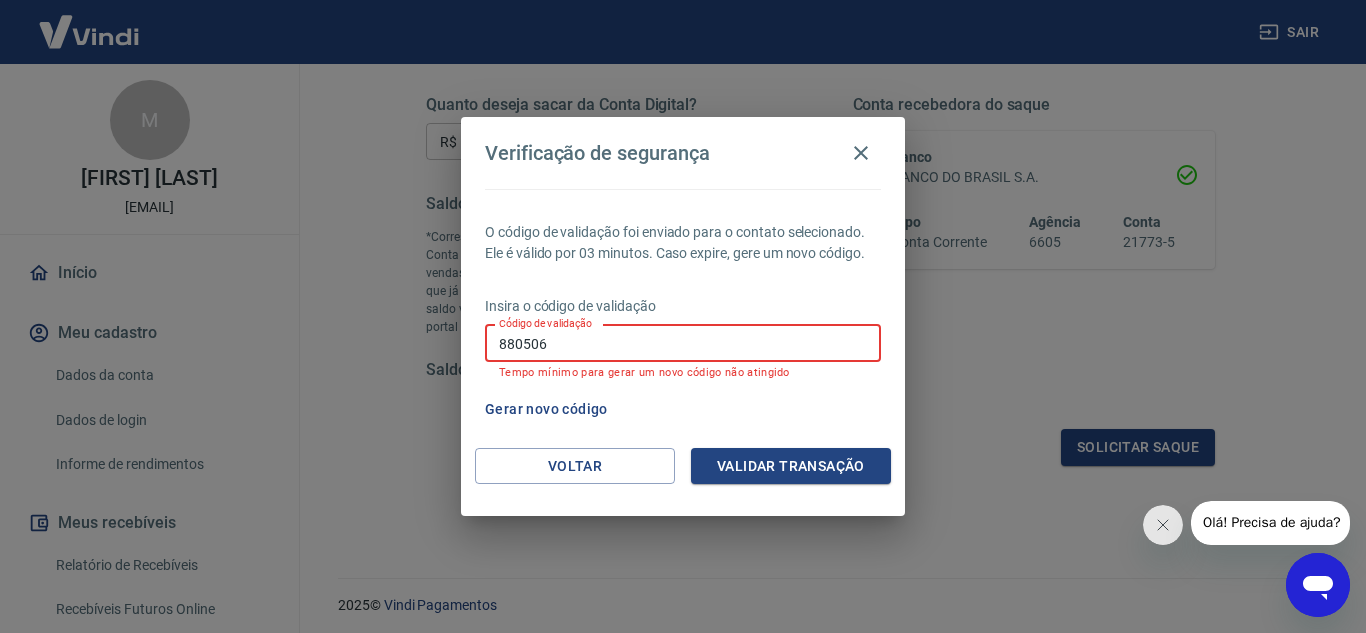 click on "880506" at bounding box center (683, 343) 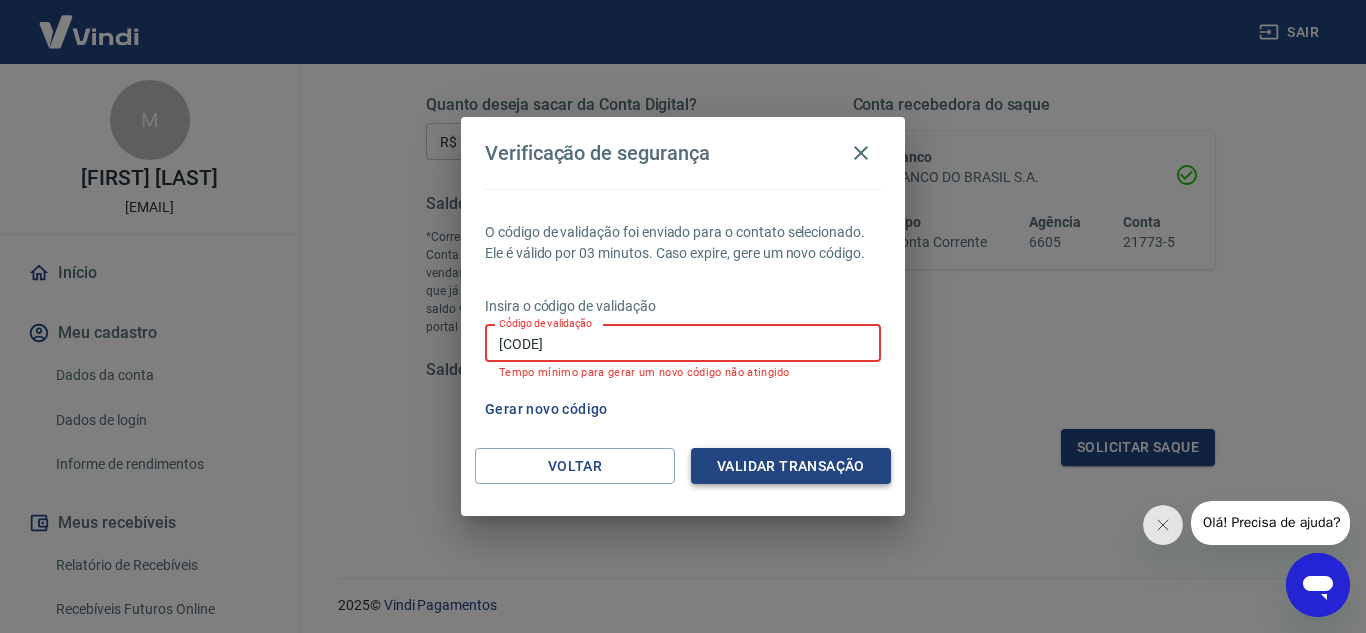 type on "[CODE]" 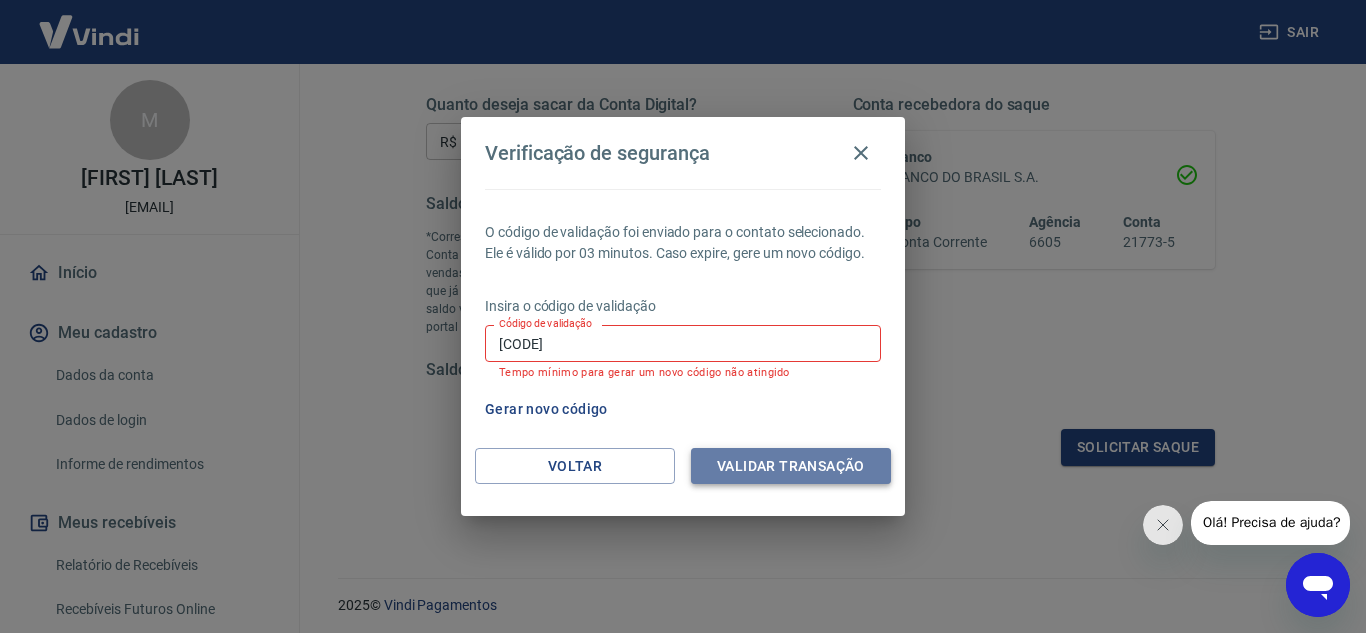 click on "Validar transação" at bounding box center [791, 466] 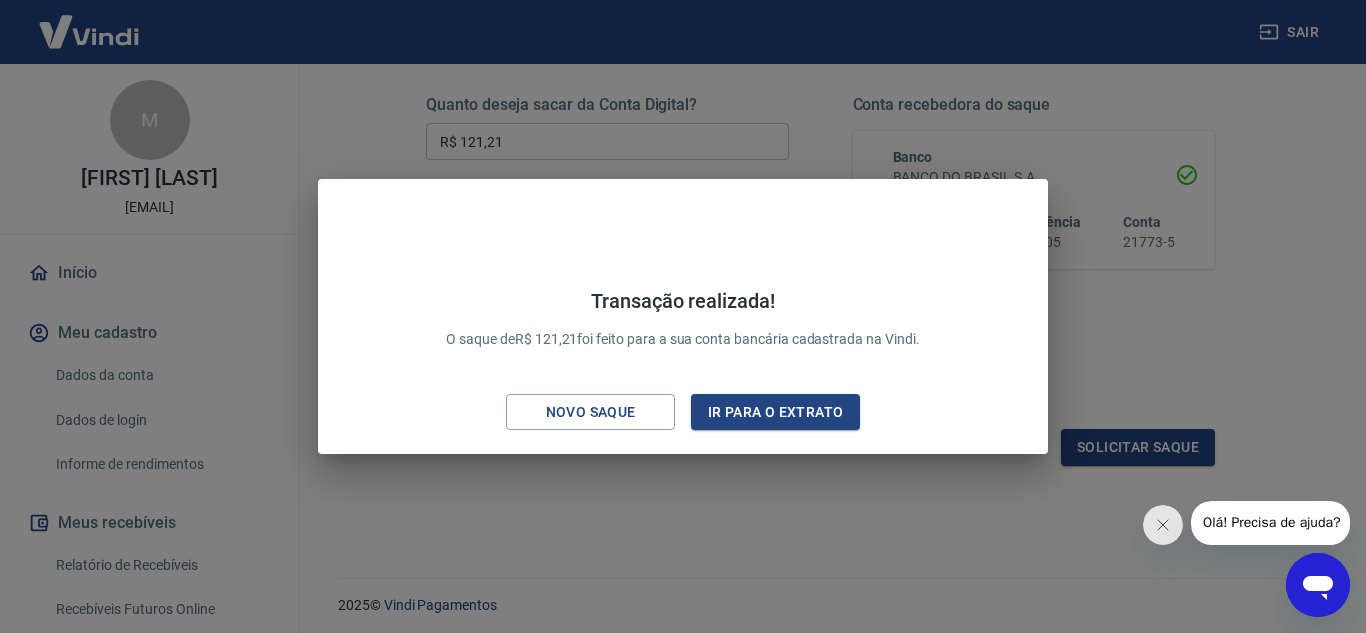 click on "Sair M [LAST] [FIRST] [EMAIL] Início Meu cadastro Dados da conta Dados de login Informe de rendimentos Meus recebíveis Relatório de Recebíveis Recebíveis Futuros Online Contratos com credores Disponibilização de agenda Conta Digital Saldo e Extrato Saque Conta digital Segurança Fale conosco Saque Histórico de saques   A partir de agora, o histórico de saques será disponibilizado no extrato da sua conta digital. Acesse pelo link ao lado ou pelo menu lateral na seção “Conta digital”, item “Saldo e extrato”. Acessar extrato Quanto deseja sacar da Conta Digital? R$ 121,21 ​ Saldo total*: R$ 121,21 *Corresponde ao saldo disponível para uso na sua Conta Digital Vindi. Incluindo os valores das vendas realizadas (online e físicas), exceto PIX, que já estão disponíveis. Caso você ainda possua saldo virtual, pode consultar e solicitar saque no portal do intermediador. Saldo restante: R$ 0,00 Conta recebedora do saque Banco BANCO DO BRASIL S.A. Tipo Conta Corrente Agência" at bounding box center (683, 9) 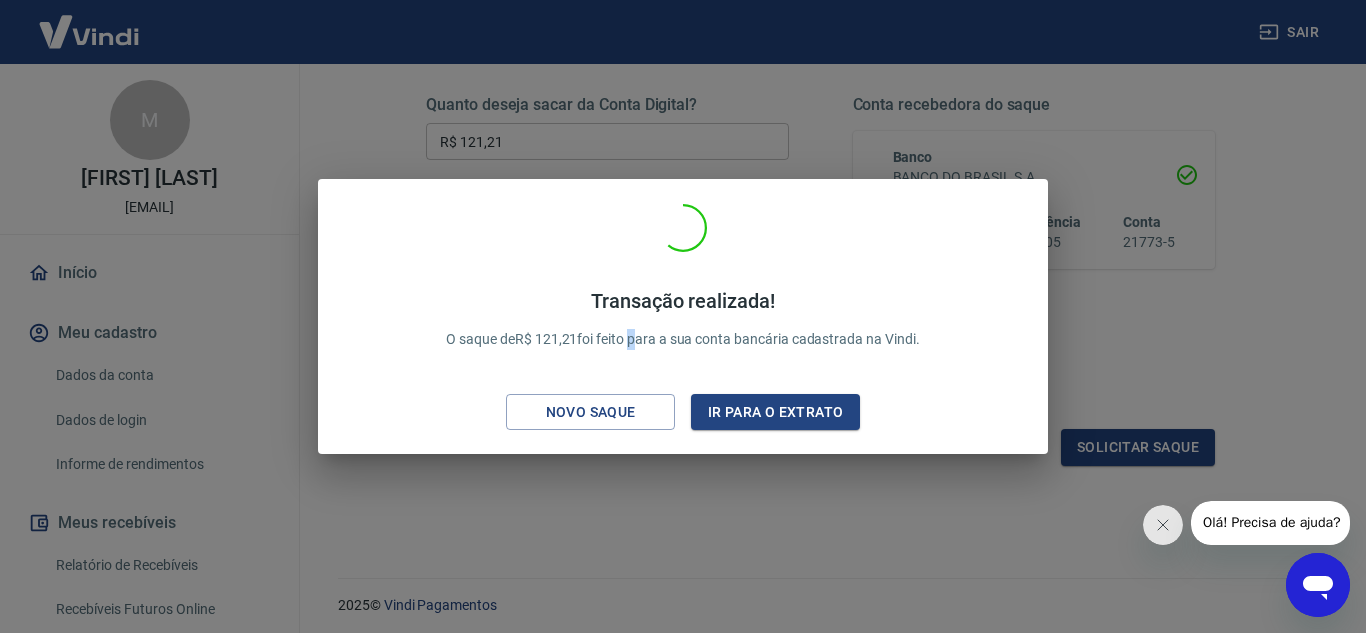 click on "Transação realizada! O saque de  R$ 121,21  foi feito para a sua conta bancária cadastrada na Vindi." at bounding box center (682, 319) 